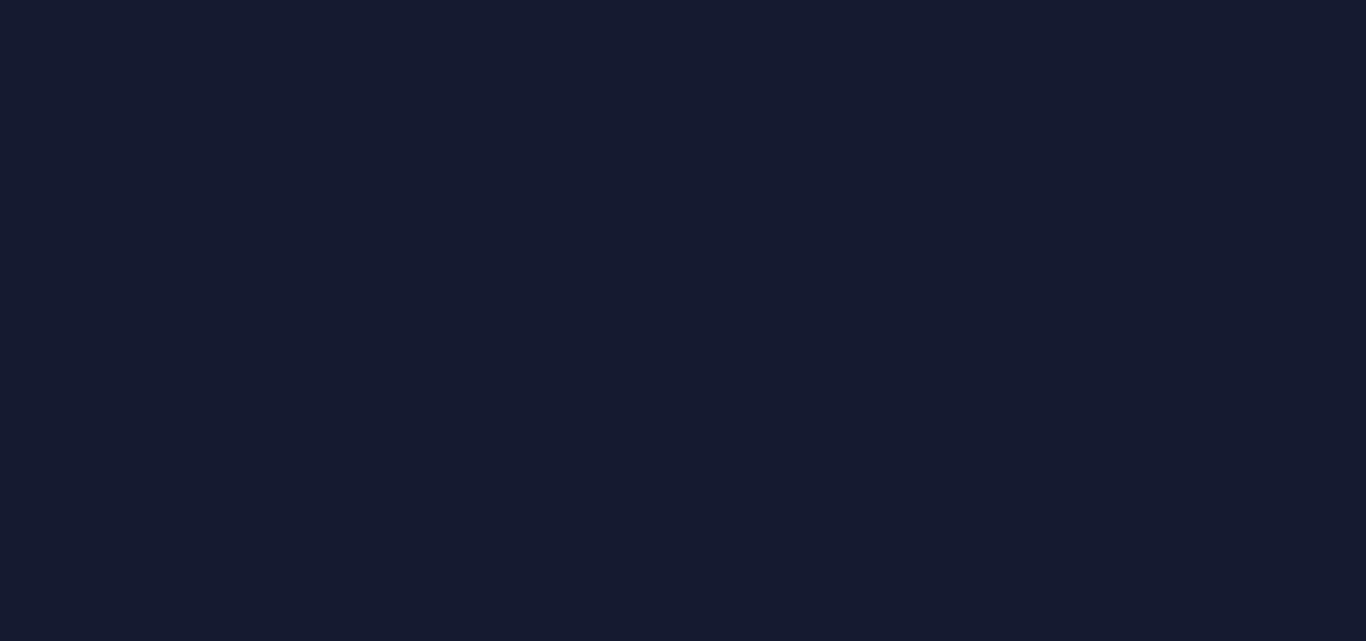 scroll, scrollTop: 0, scrollLeft: 0, axis: both 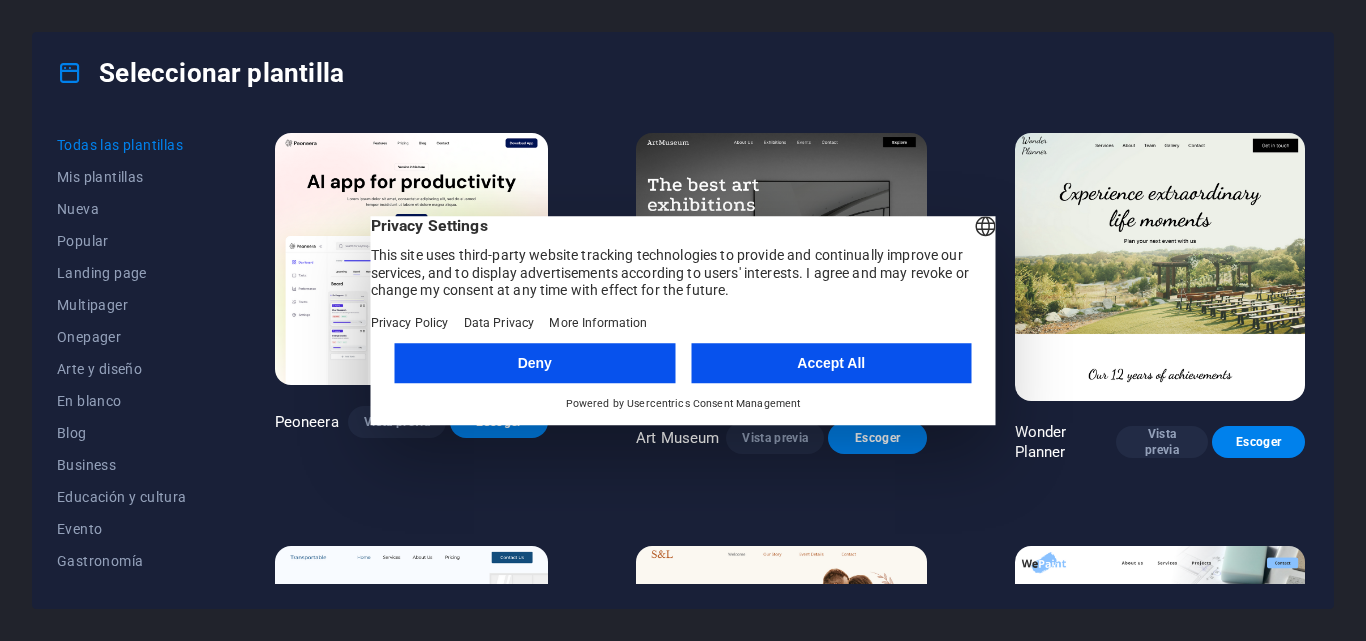 click on "Accept All" at bounding box center (831, 363) 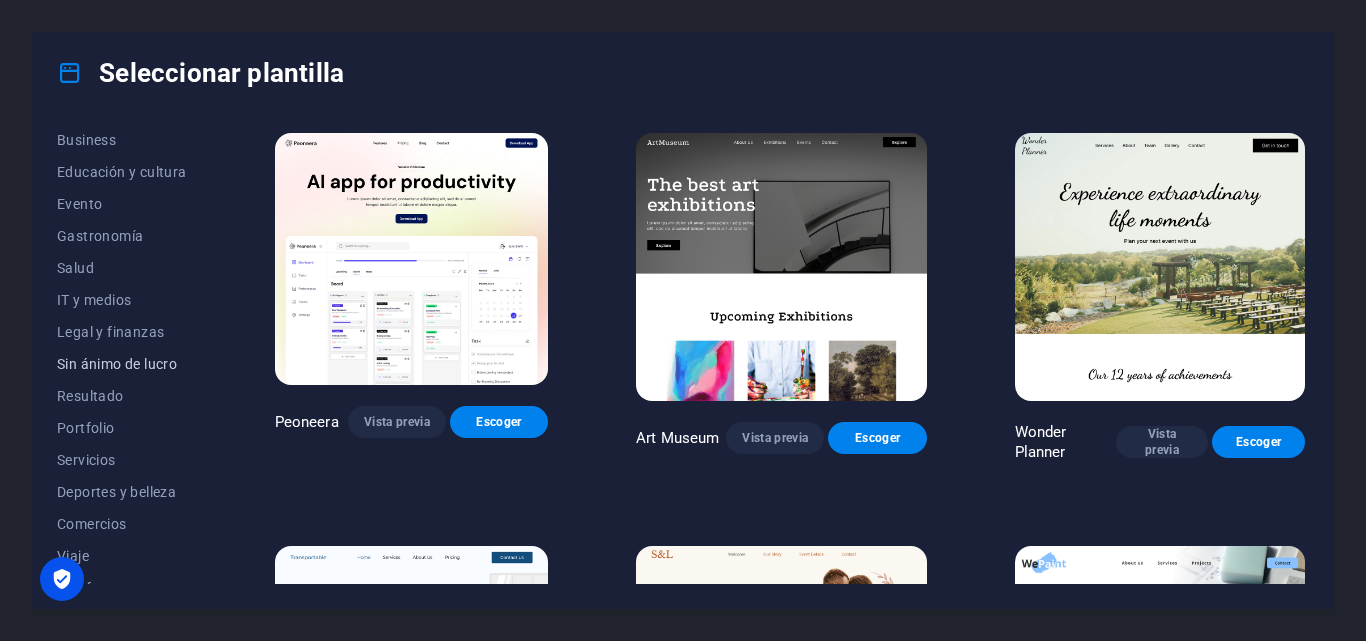 scroll, scrollTop: 345, scrollLeft: 0, axis: vertical 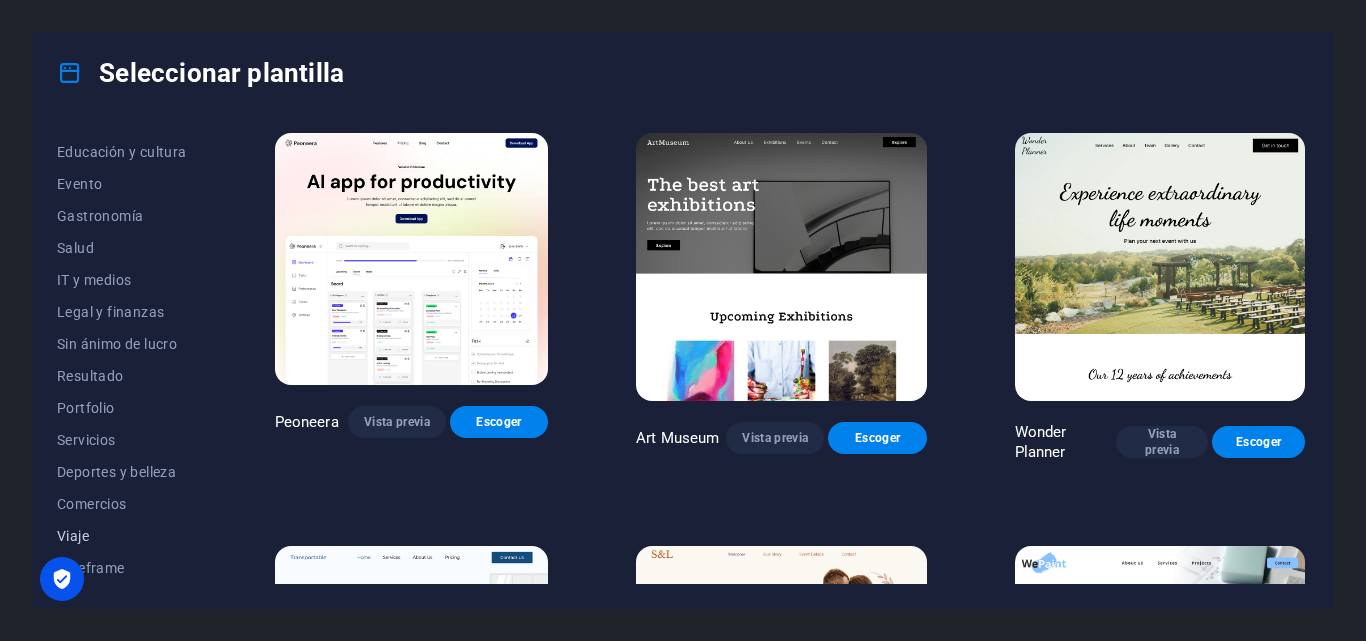 click on "Viaje" at bounding box center (122, 536) 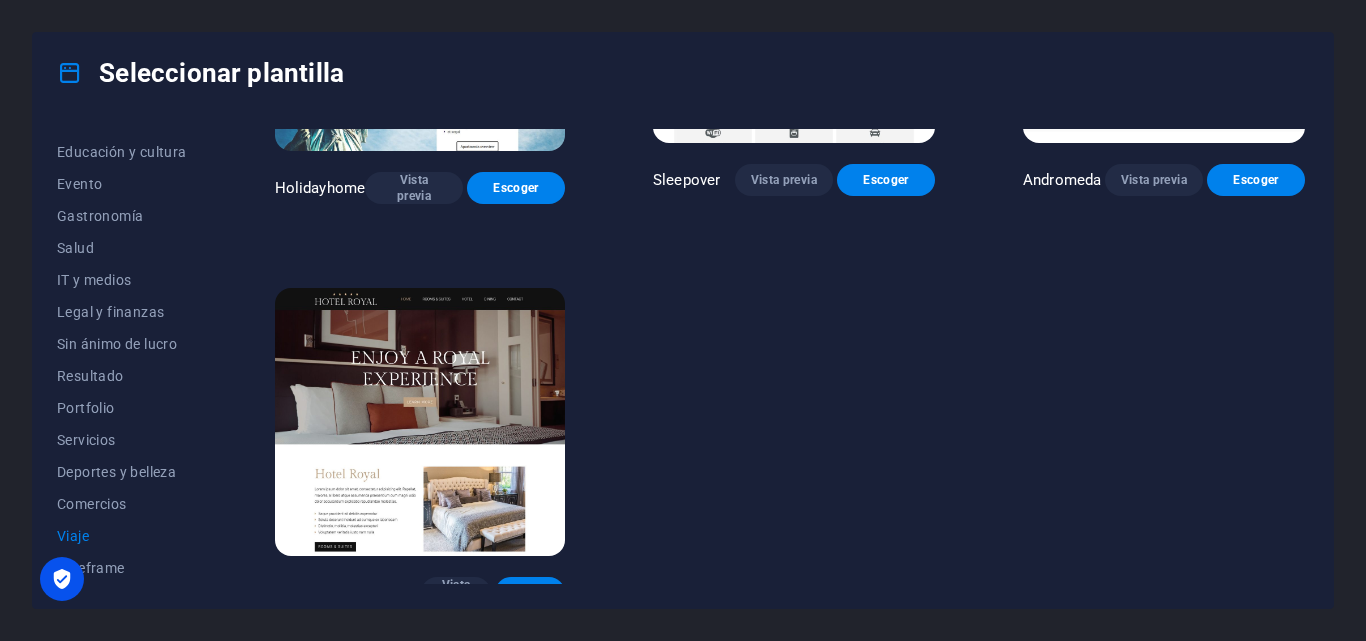 scroll, scrollTop: 657, scrollLeft: 0, axis: vertical 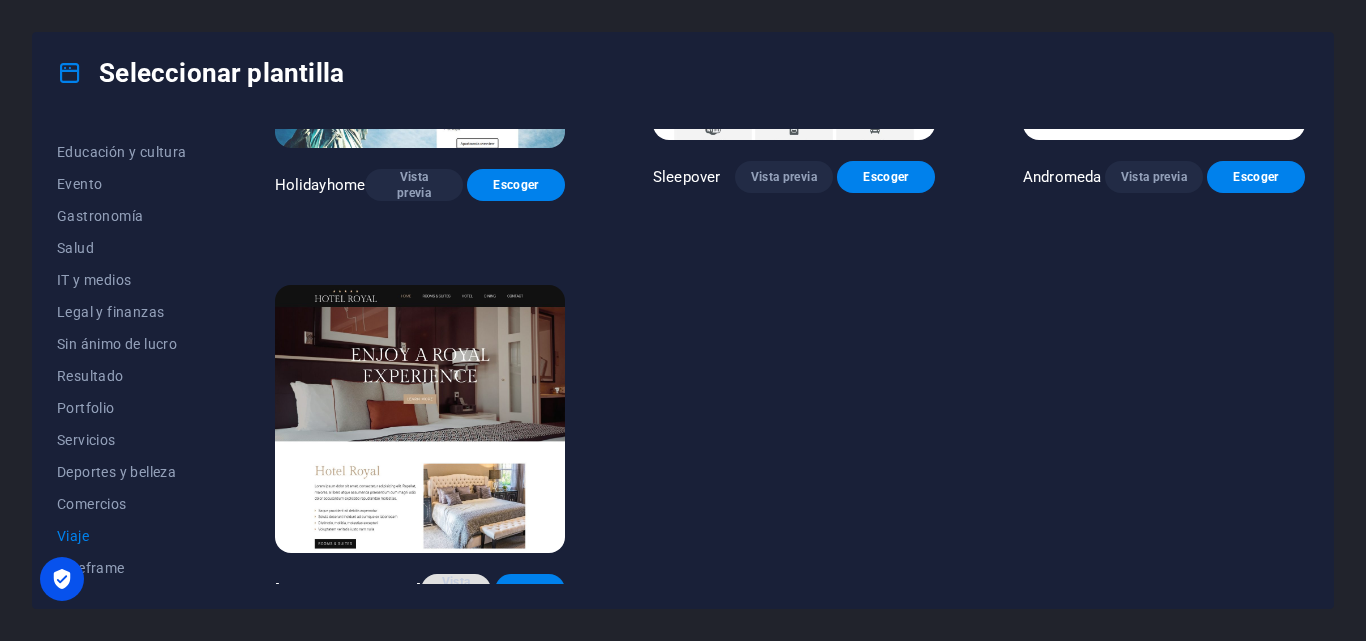 click on "Vista previa" at bounding box center (456, 590) 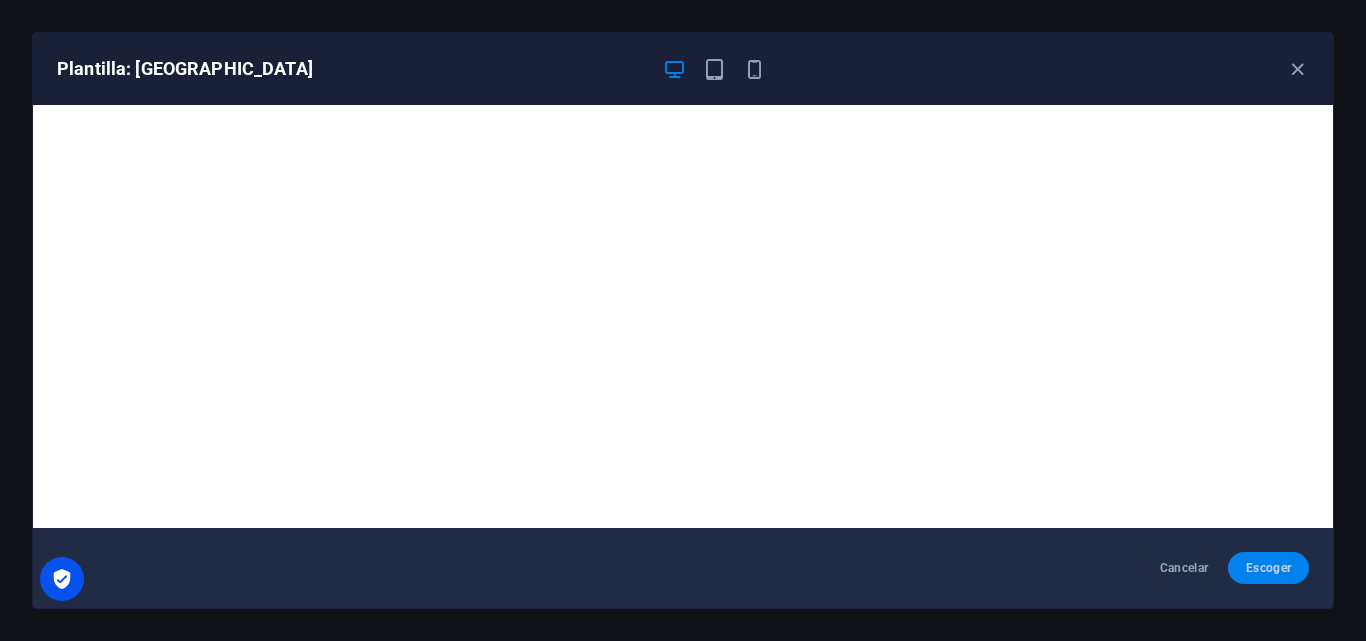 click on "Escoger" at bounding box center [1268, 568] 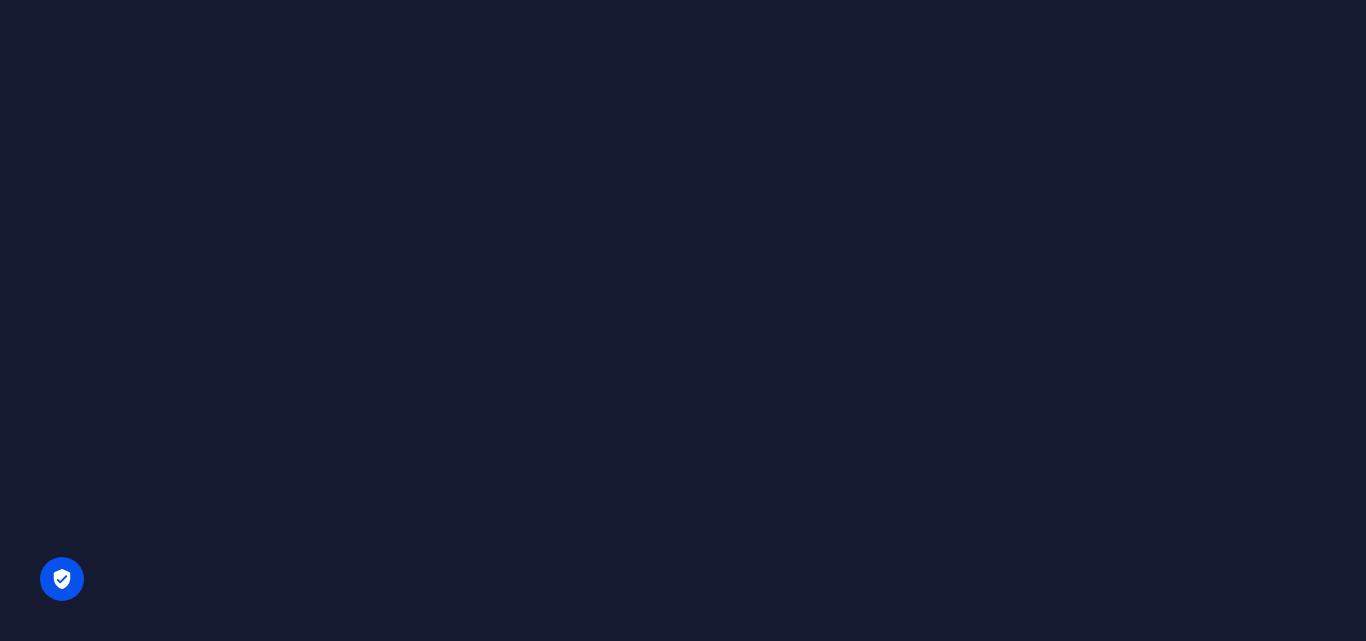 scroll, scrollTop: 0, scrollLeft: 0, axis: both 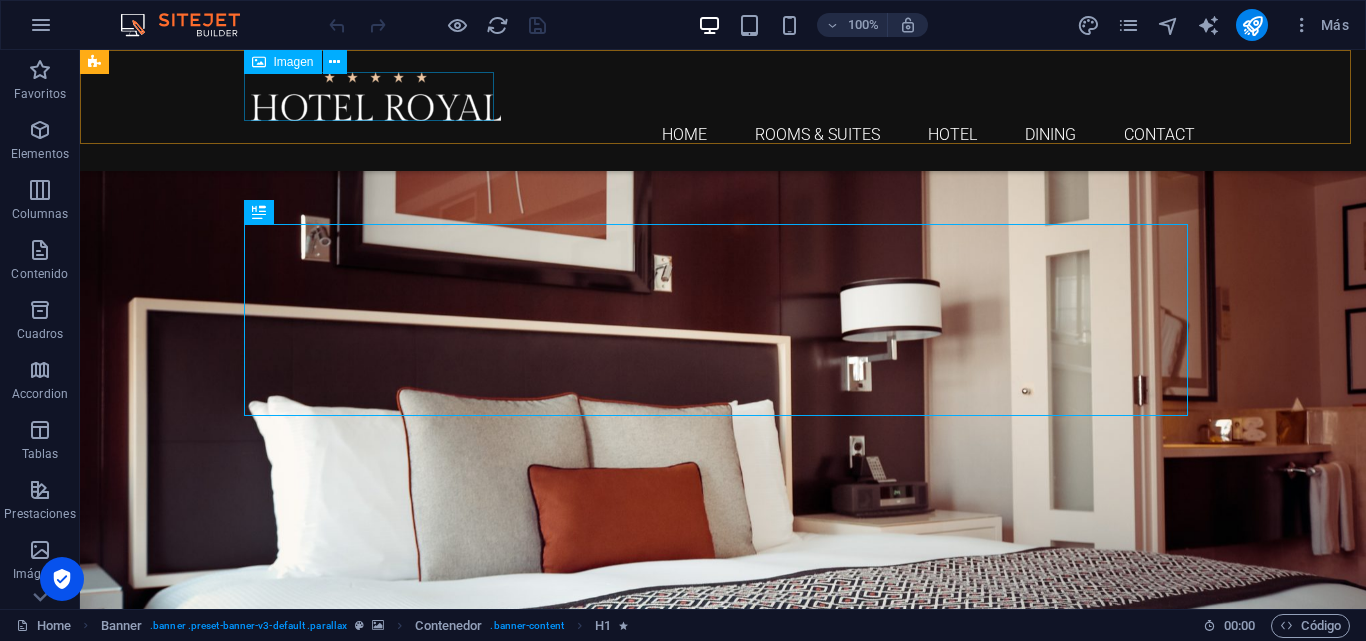 click at bounding box center [723, 96] 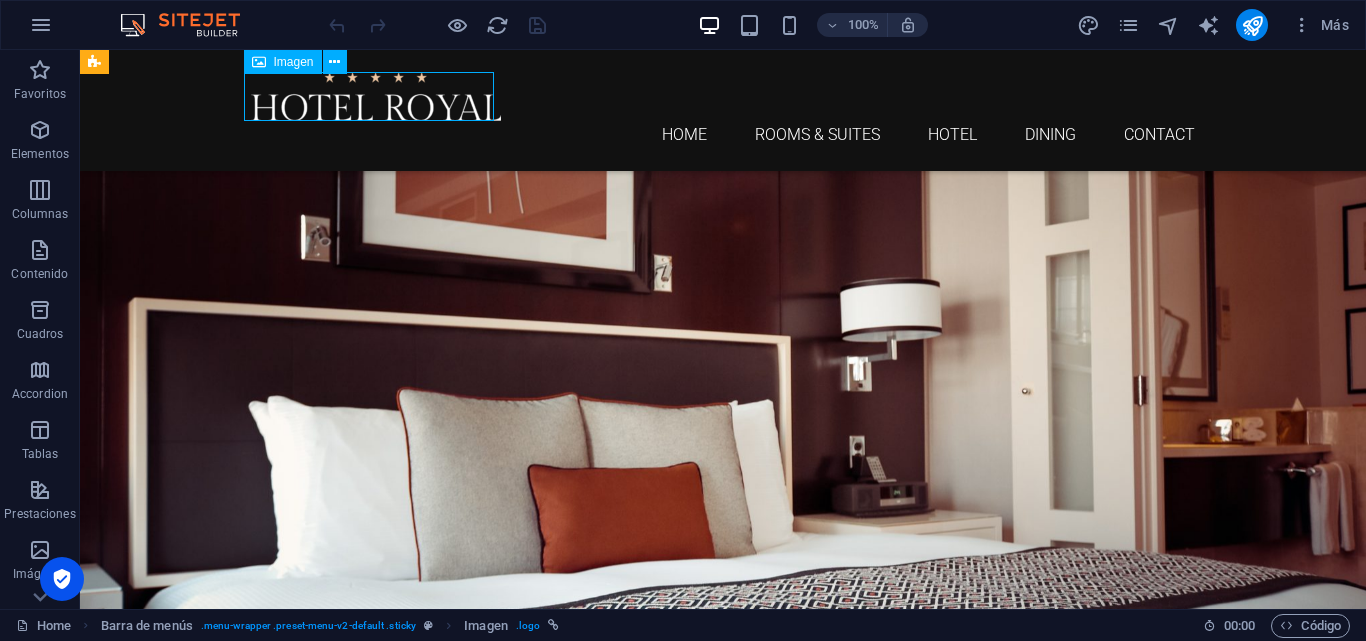 click at bounding box center (723, 96) 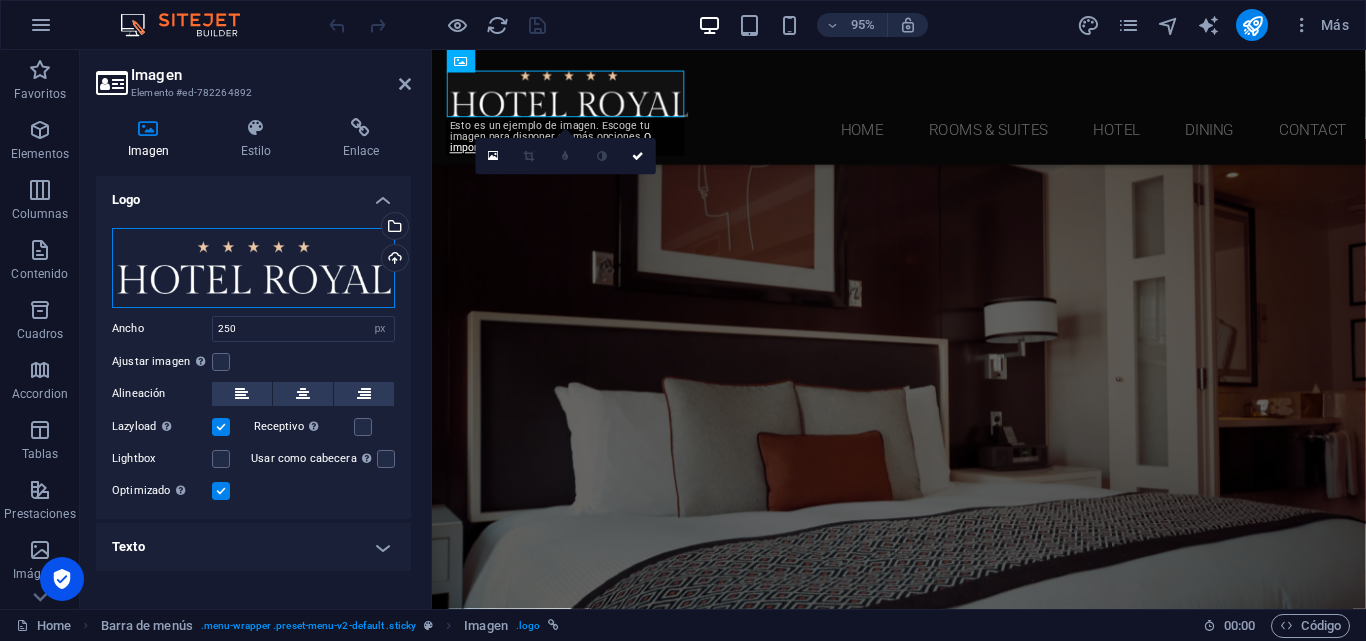 click on "Arrastra archivos aquí, haz clic para escoger archivos o  selecciona archivos de Archivos o de nuestra galería gratuita de fotos y vídeos" at bounding box center [253, 268] 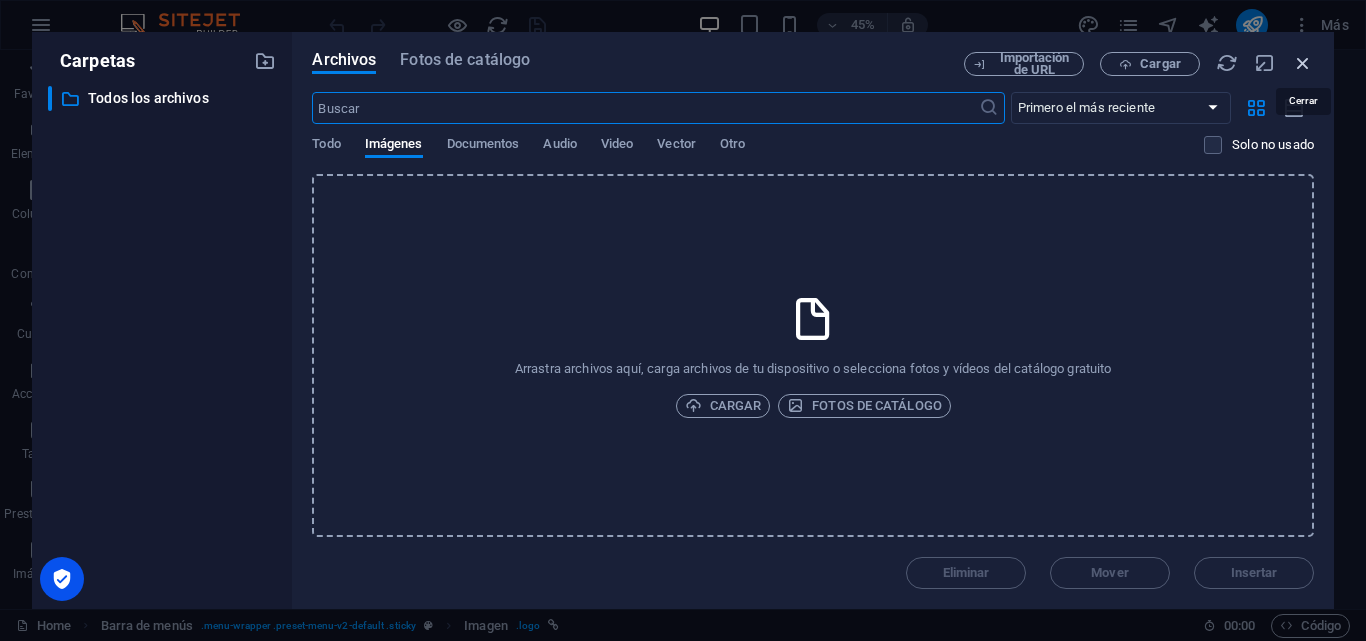 drag, startPoint x: 1300, startPoint y: 59, endPoint x: 872, endPoint y: 33, distance: 428.789 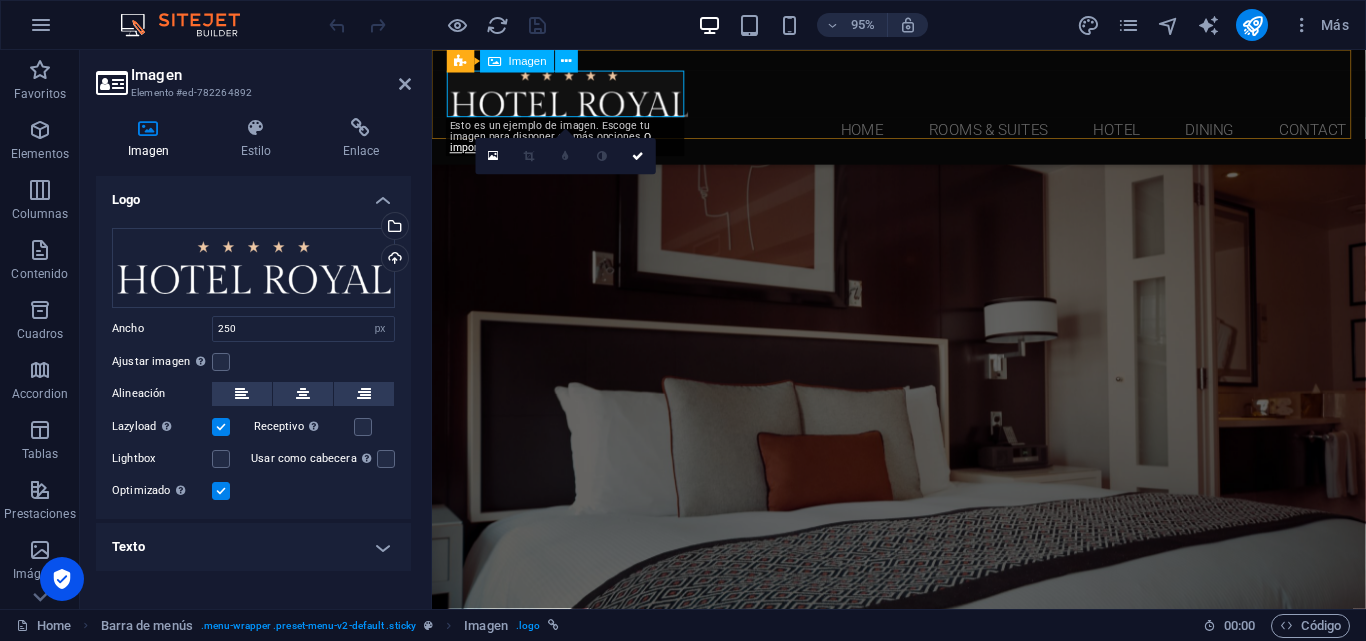 click at bounding box center [924, 96] 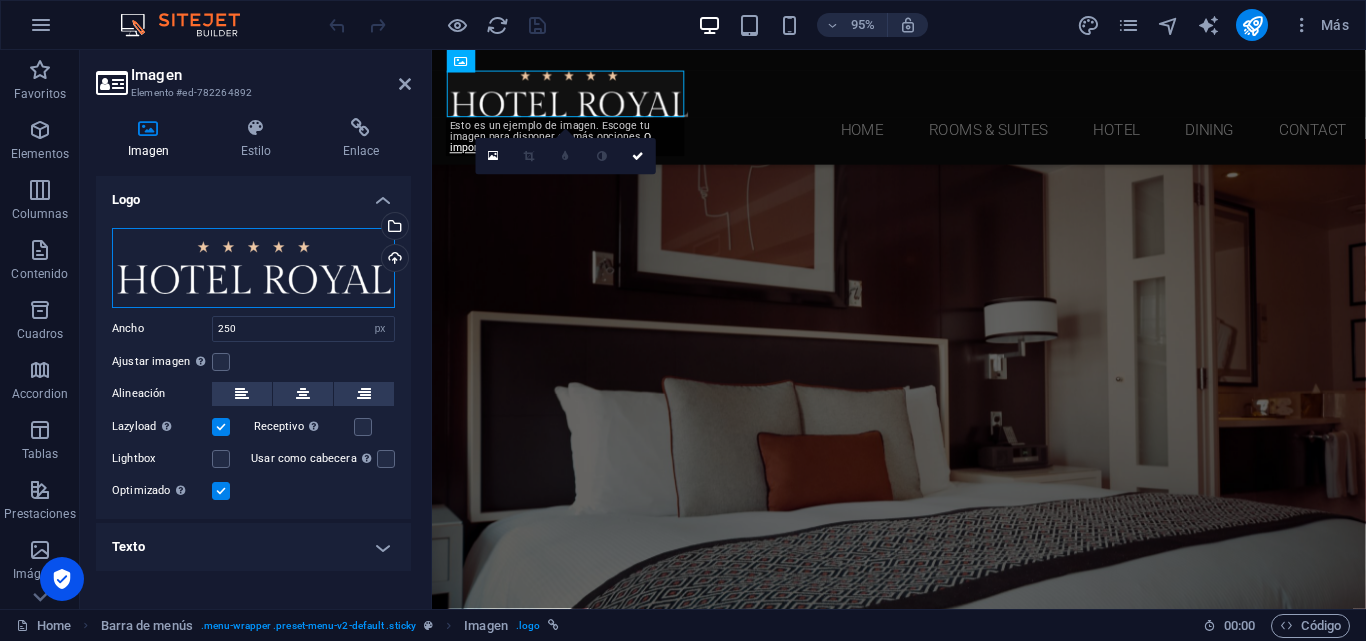 click on "Arrastra archivos aquí, haz clic para escoger archivos o  selecciona archivos de Archivos o de nuestra galería gratuita de fotos y vídeos" at bounding box center (253, 268) 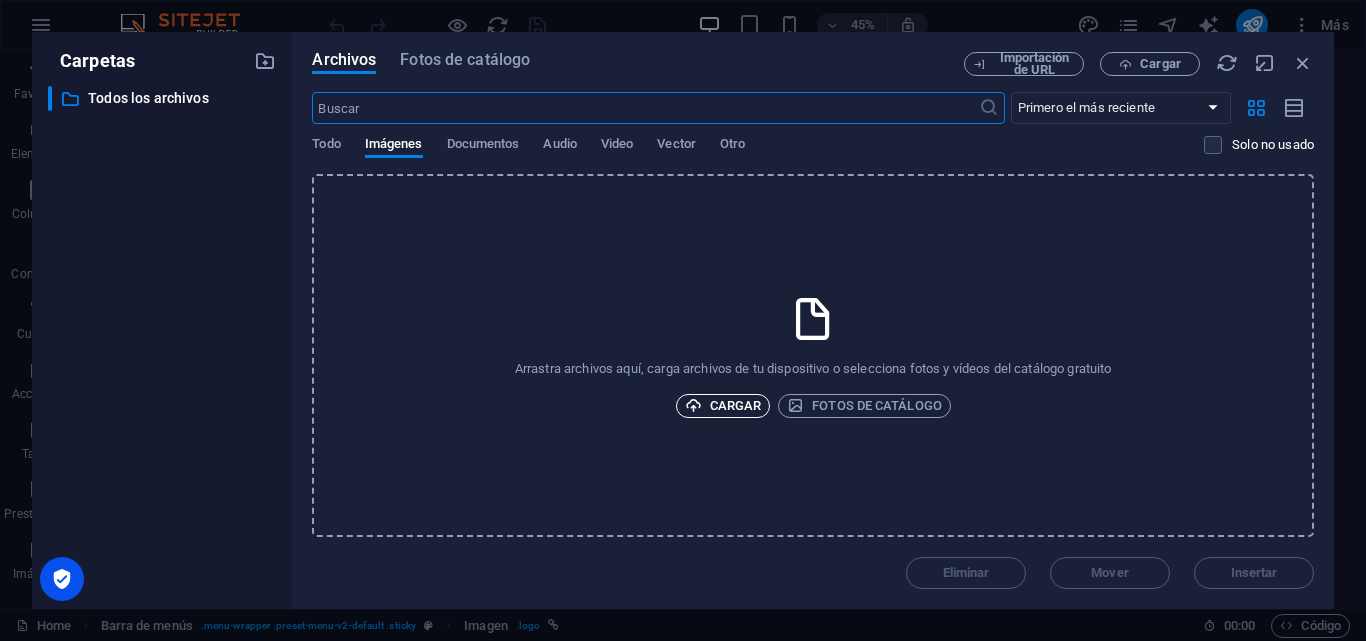 click on "Cargar" at bounding box center [723, 406] 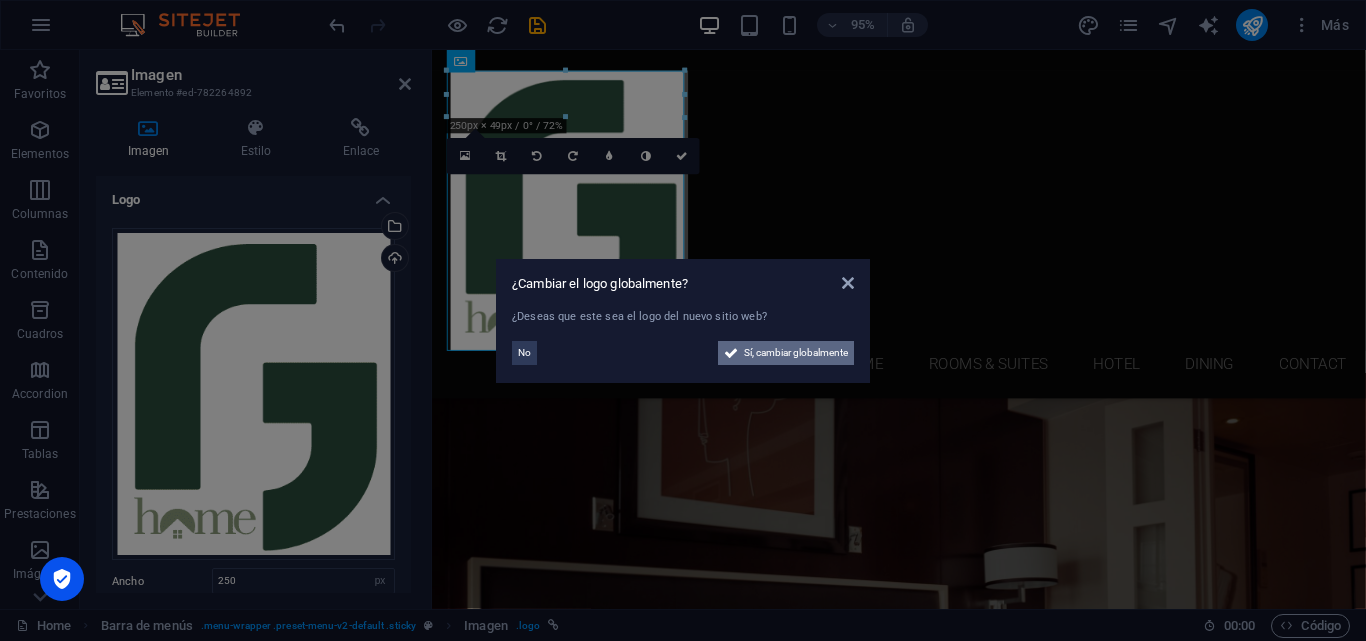 click on "Sí, cambiar globalmente" at bounding box center (796, 353) 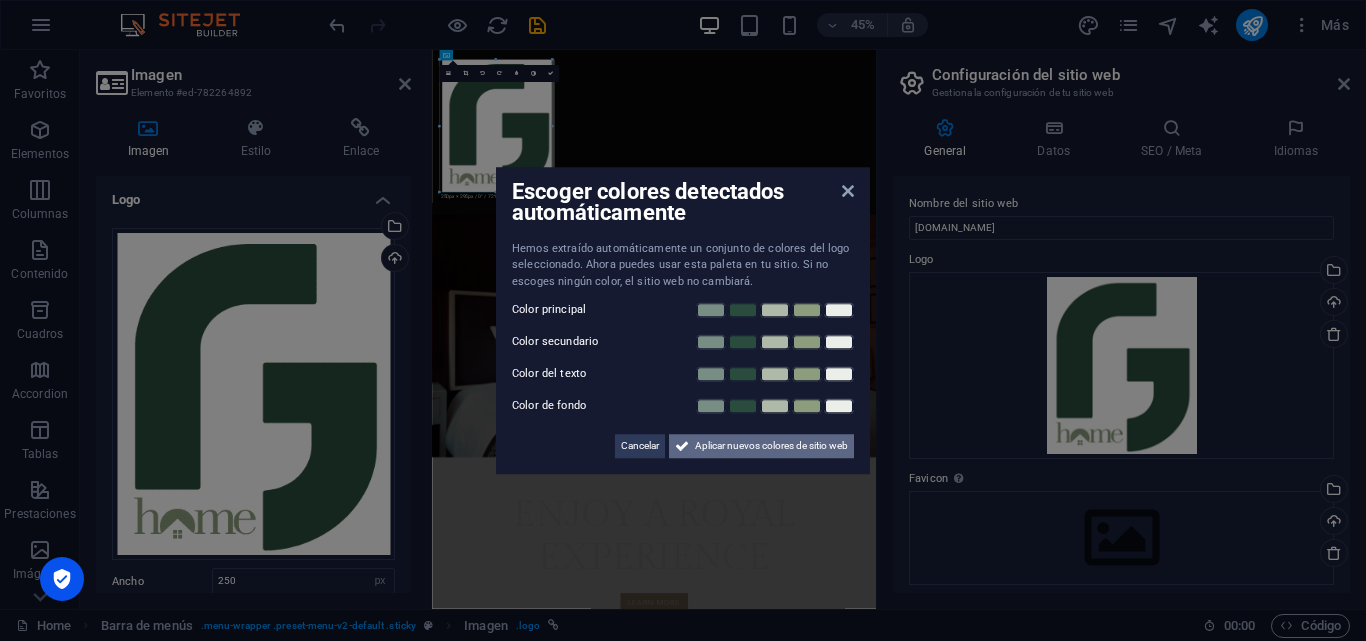 drag, startPoint x: 768, startPoint y: 449, endPoint x: 657, endPoint y: 884, distance: 448.93875 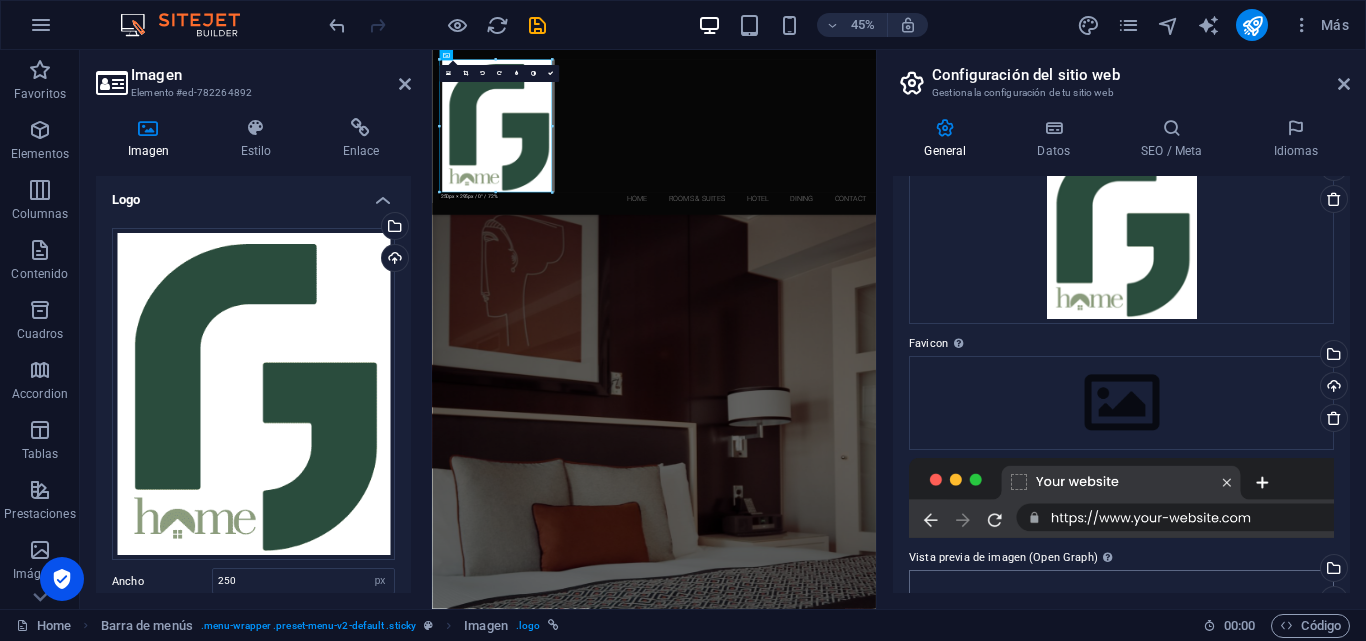 scroll, scrollTop: 0, scrollLeft: 0, axis: both 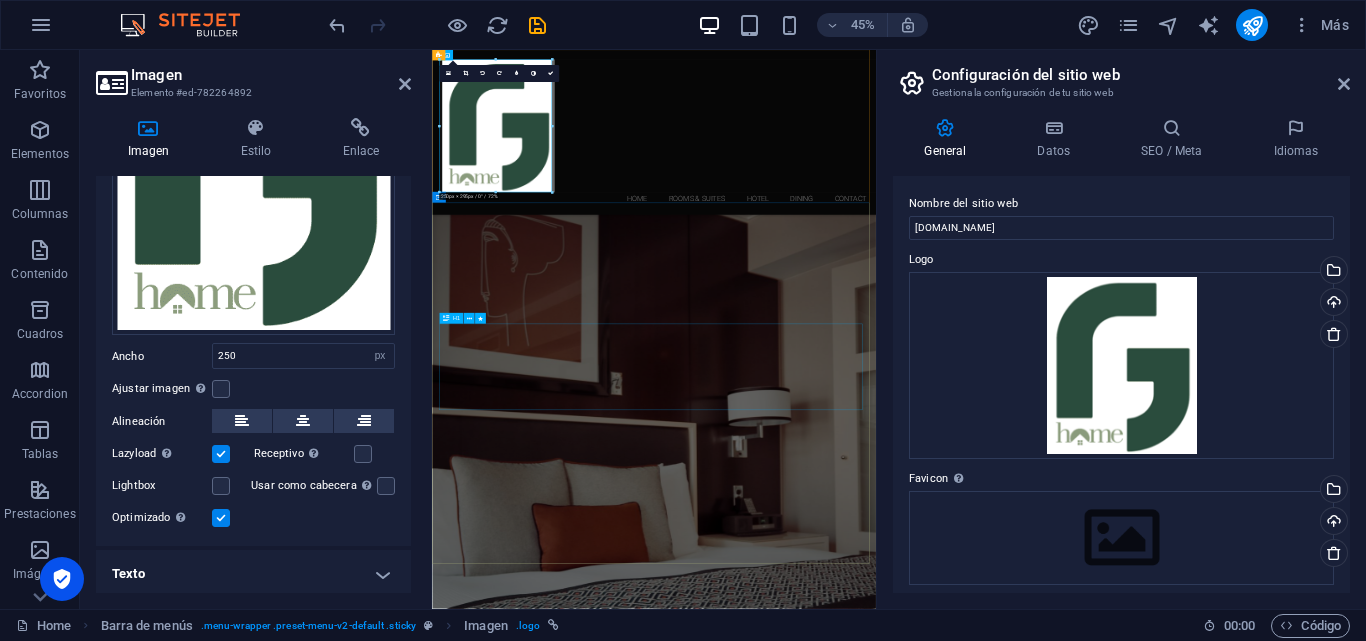click on "Enjoy a royal experience" at bounding box center [926, 1759] 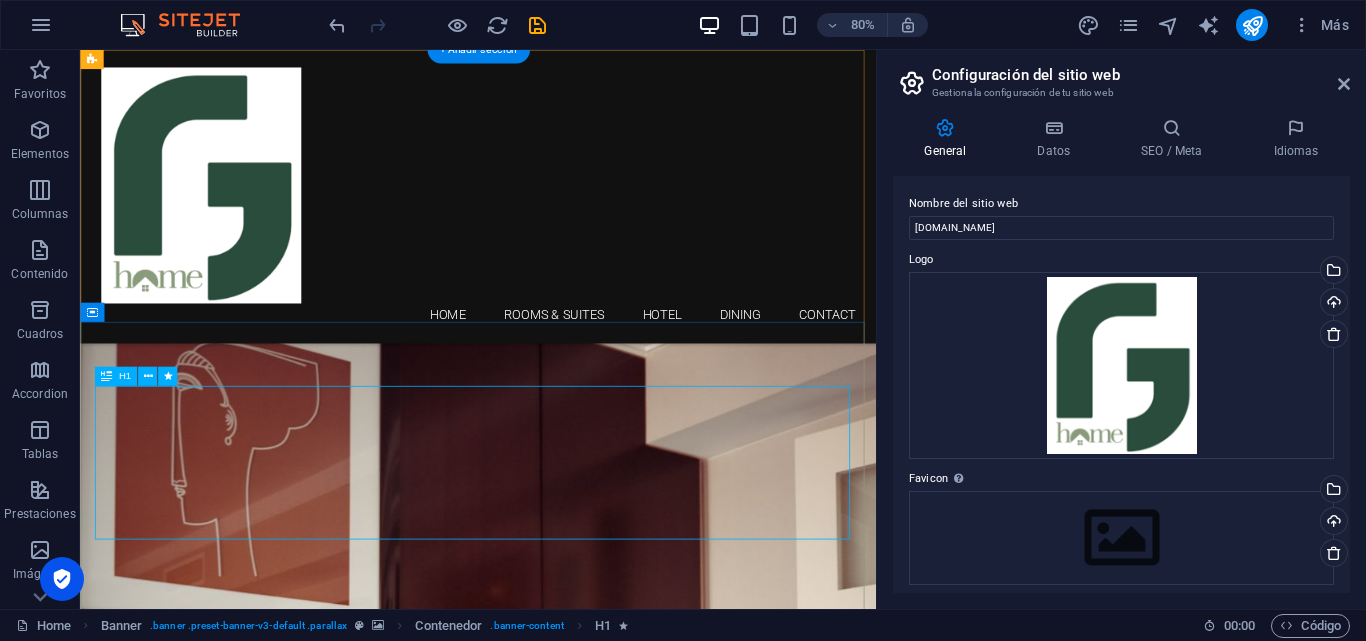 click on "Enjoy a royal experience" at bounding box center (578, 1759) 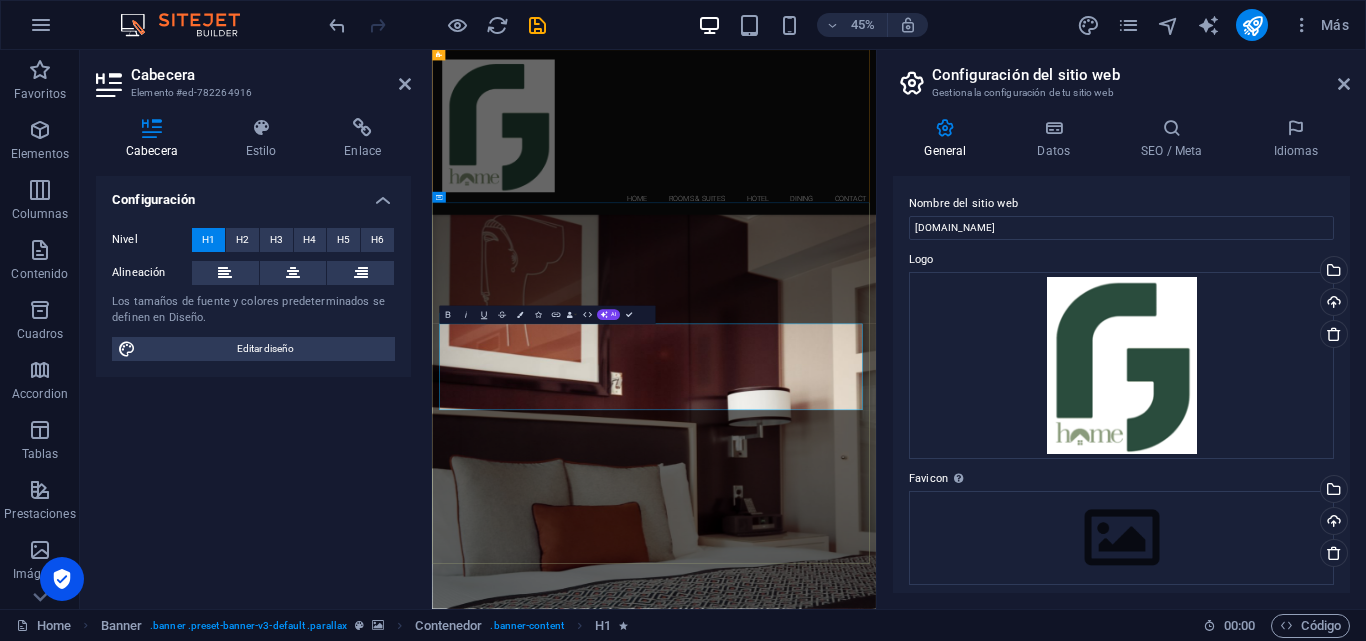 click on "Enjoy a royal experience" at bounding box center (925, 1759) 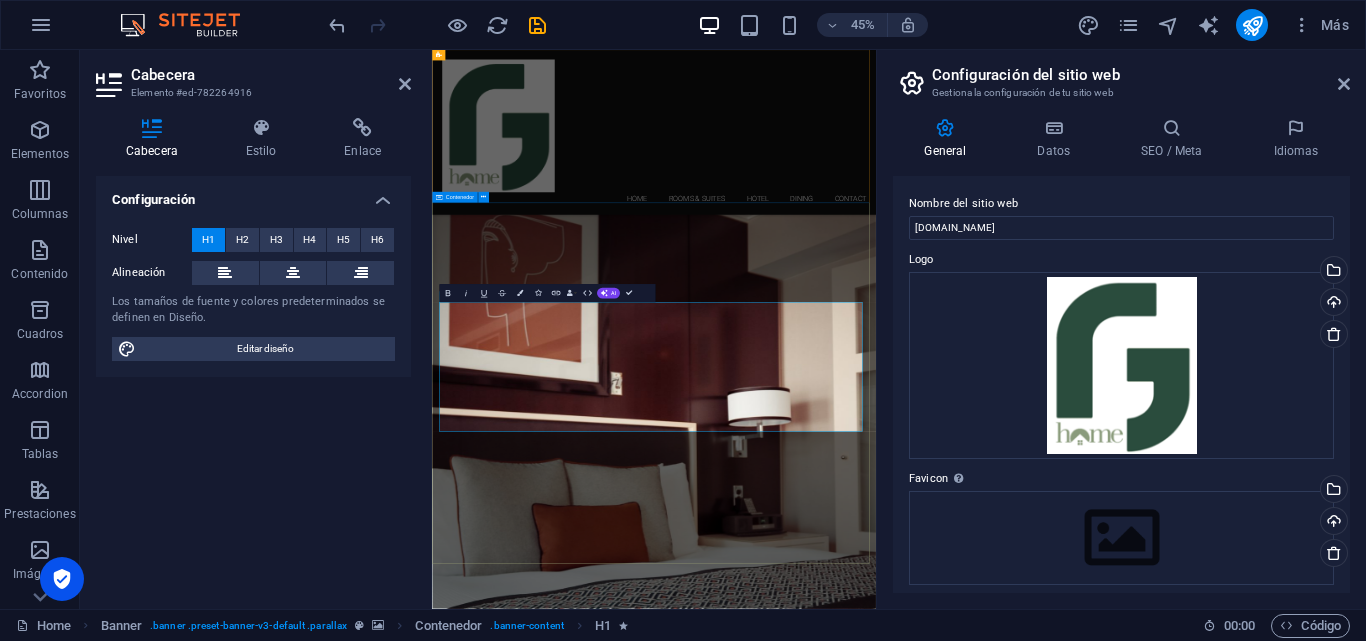 click on "Comodidad, elegancia y la mejor experiencia Learn more" at bounding box center [925, 1843] 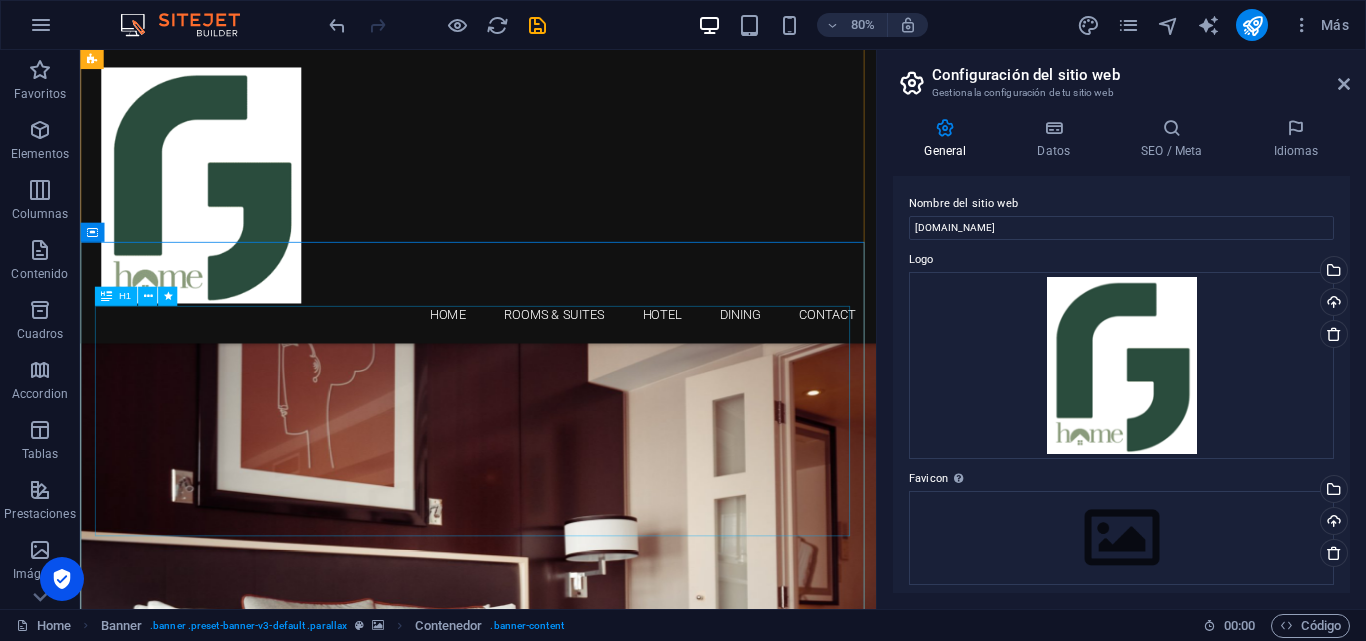 scroll, scrollTop: 0, scrollLeft: 0, axis: both 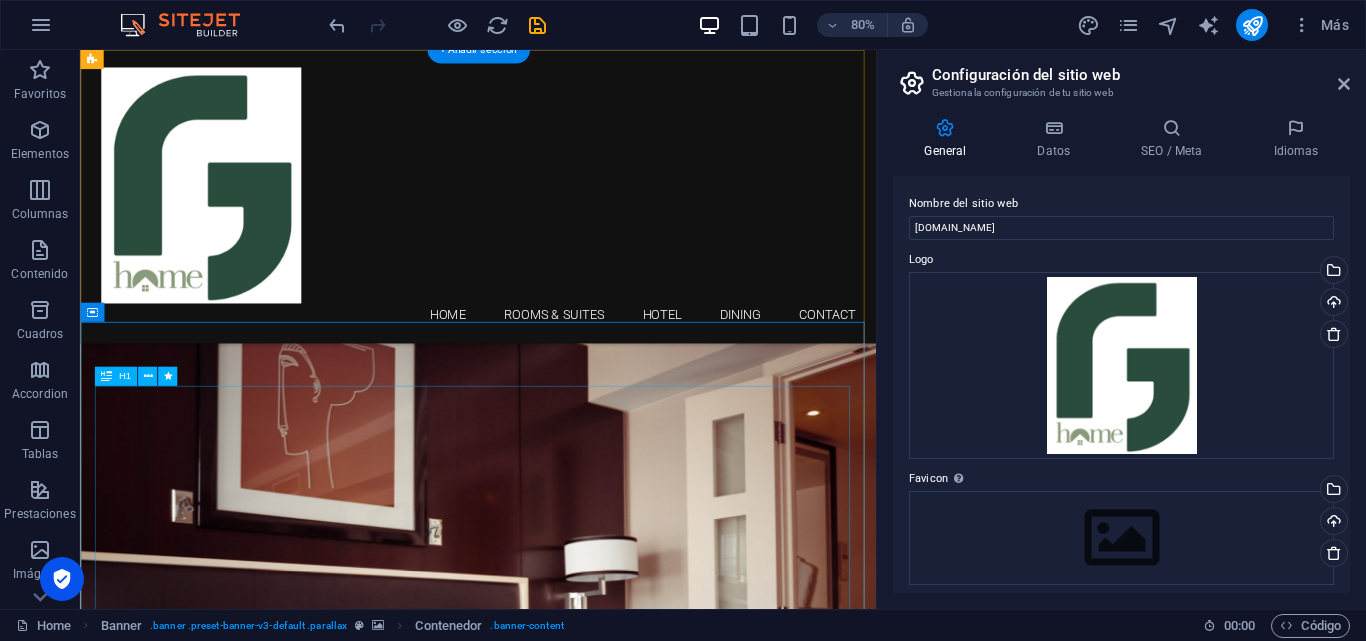 click on "Comodidad, elegancia y la mejor experiencia" at bounding box center (578, 1394) 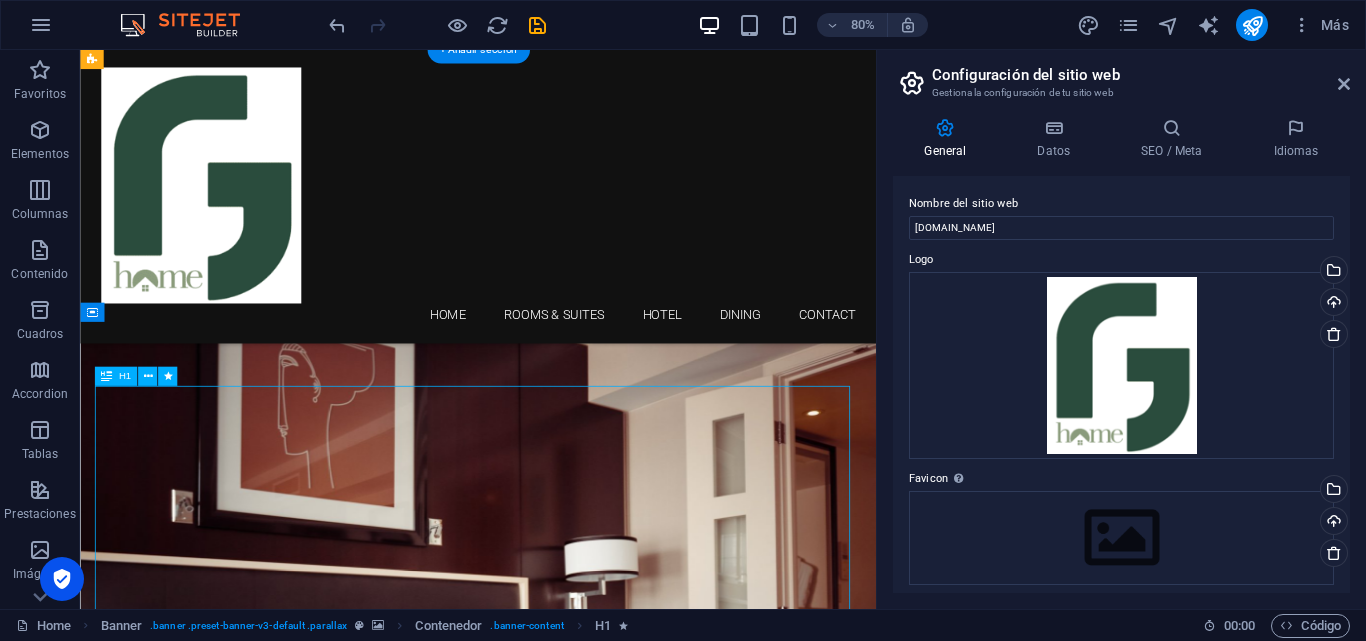 click on "Comodidad, elegancia y la mejor experiencia" at bounding box center (578, 1394) 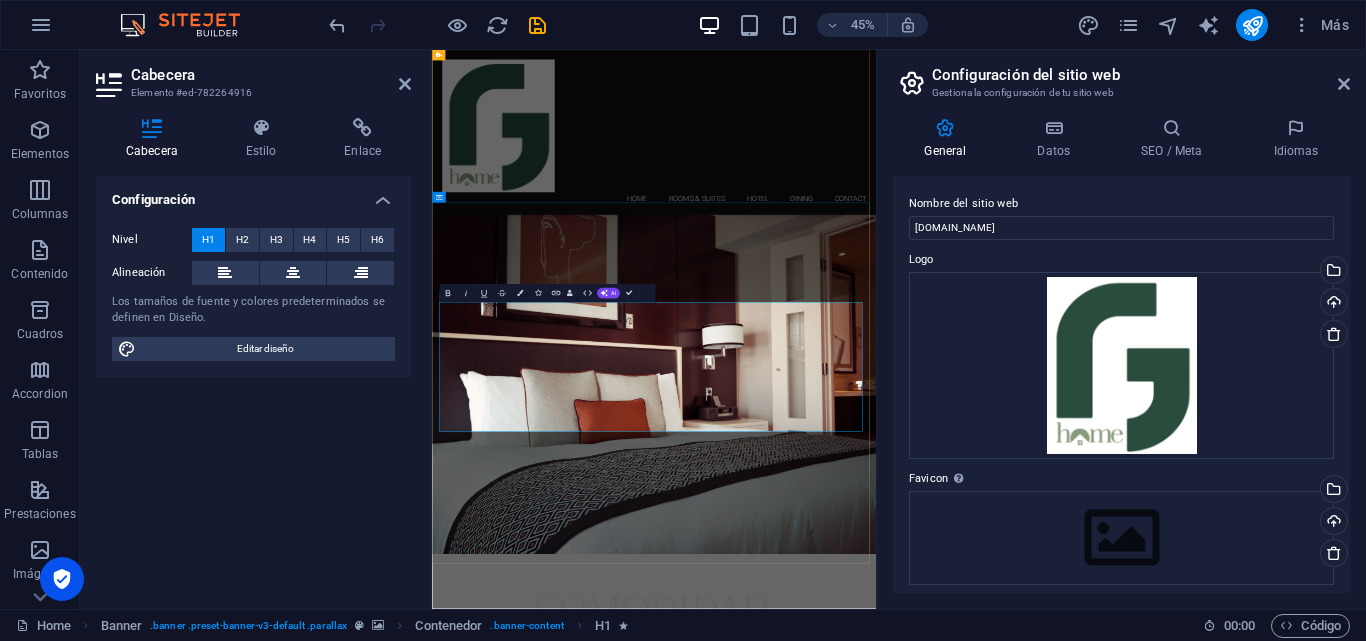 click on "Comodidad, elegancia y la mejor experiencia" at bounding box center (925, 1394) 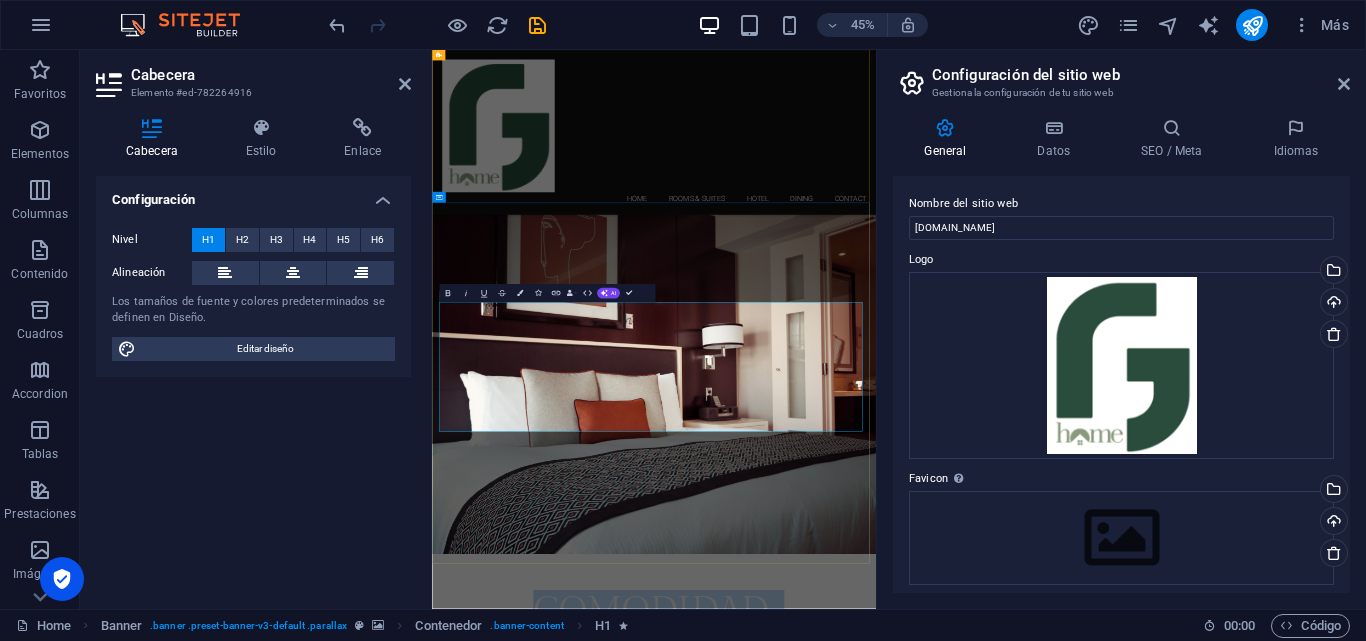 drag, startPoint x: 643, startPoint y: 652, endPoint x: 1334, endPoint y: 832, distance: 714.0595 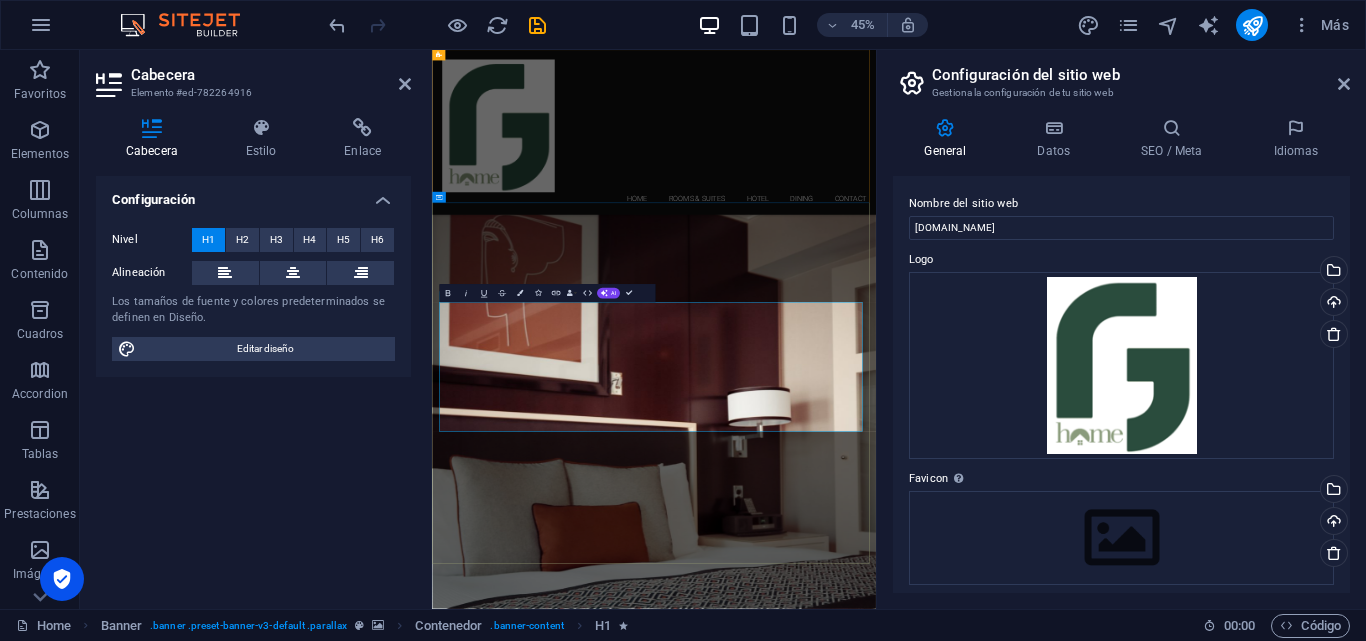 type 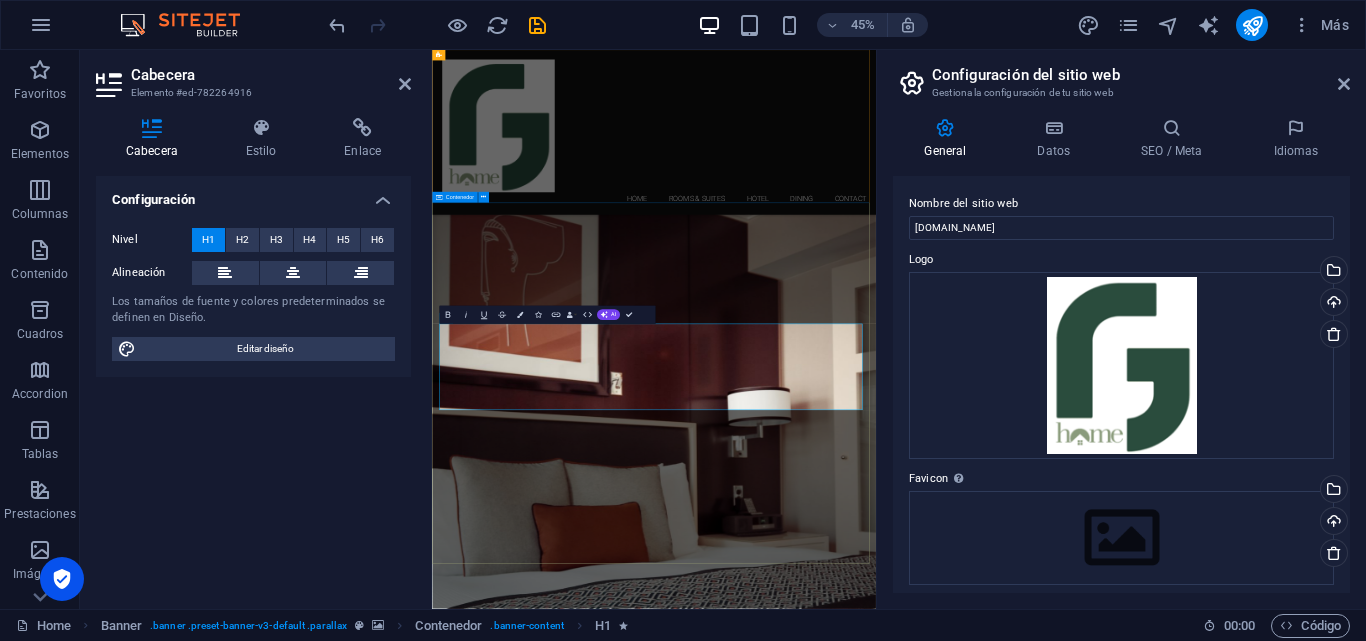 click on "Tu mejor experiencia Learn more" at bounding box center (925, 1795) 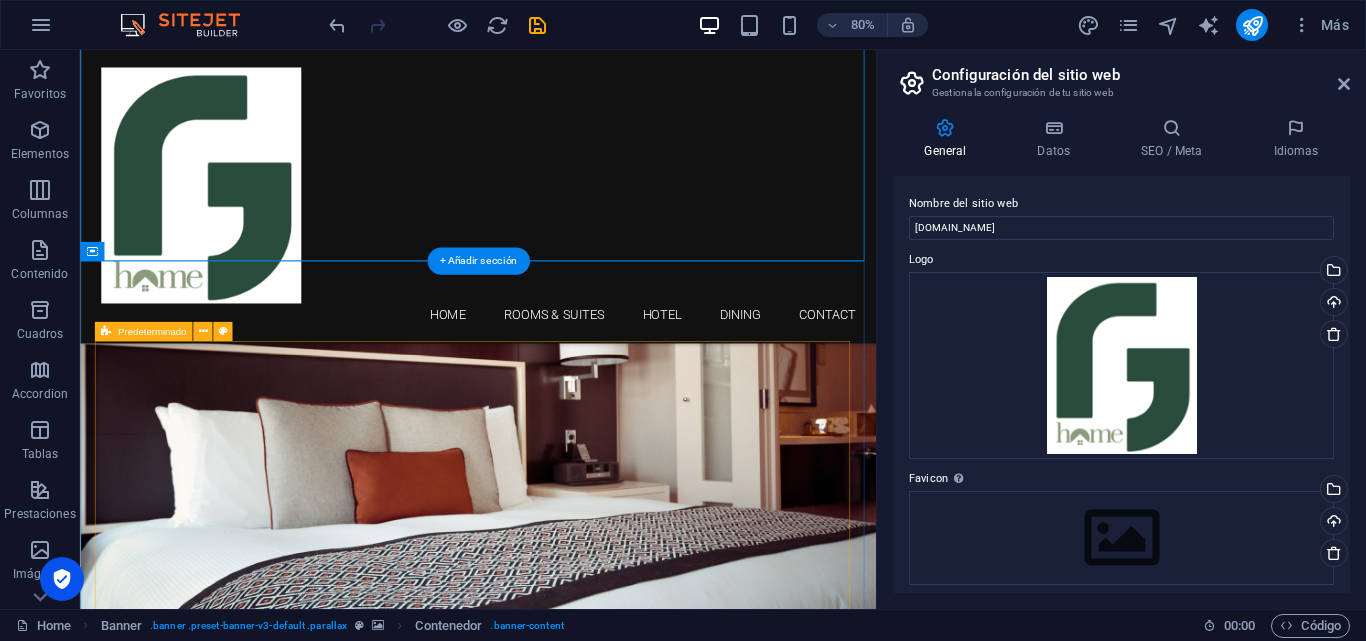 scroll, scrollTop: 400, scrollLeft: 0, axis: vertical 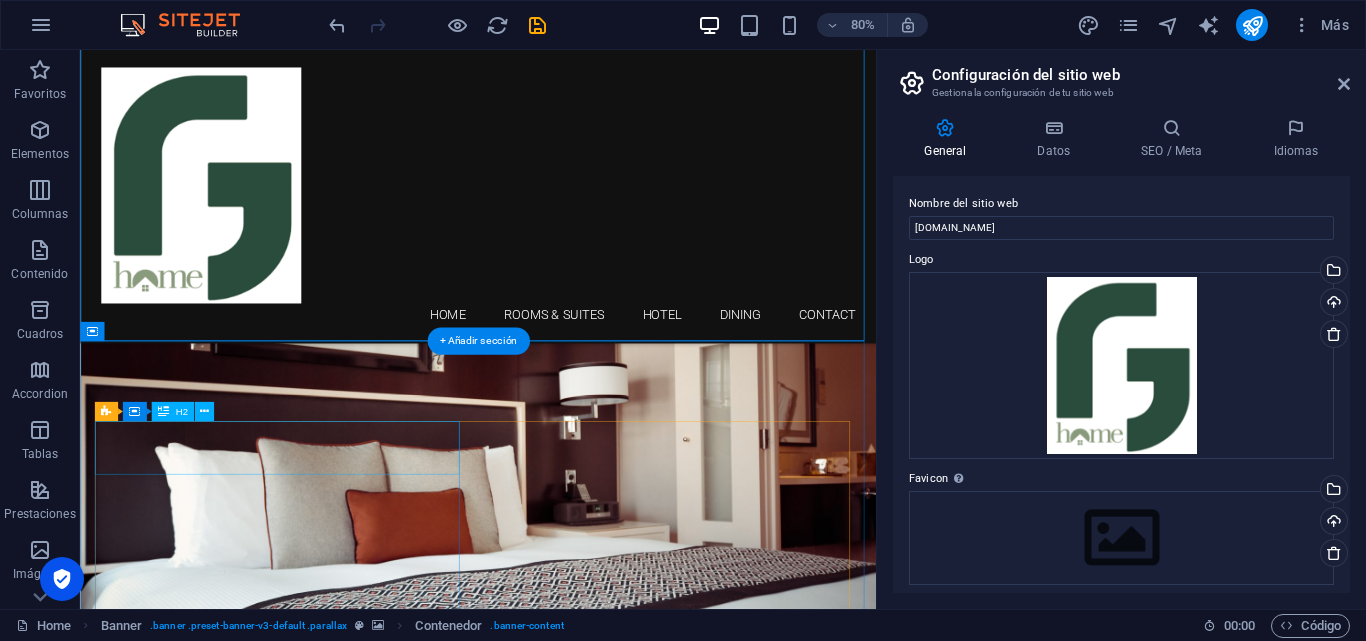 click on "[GEOGRAPHIC_DATA]" at bounding box center [578, 1279] 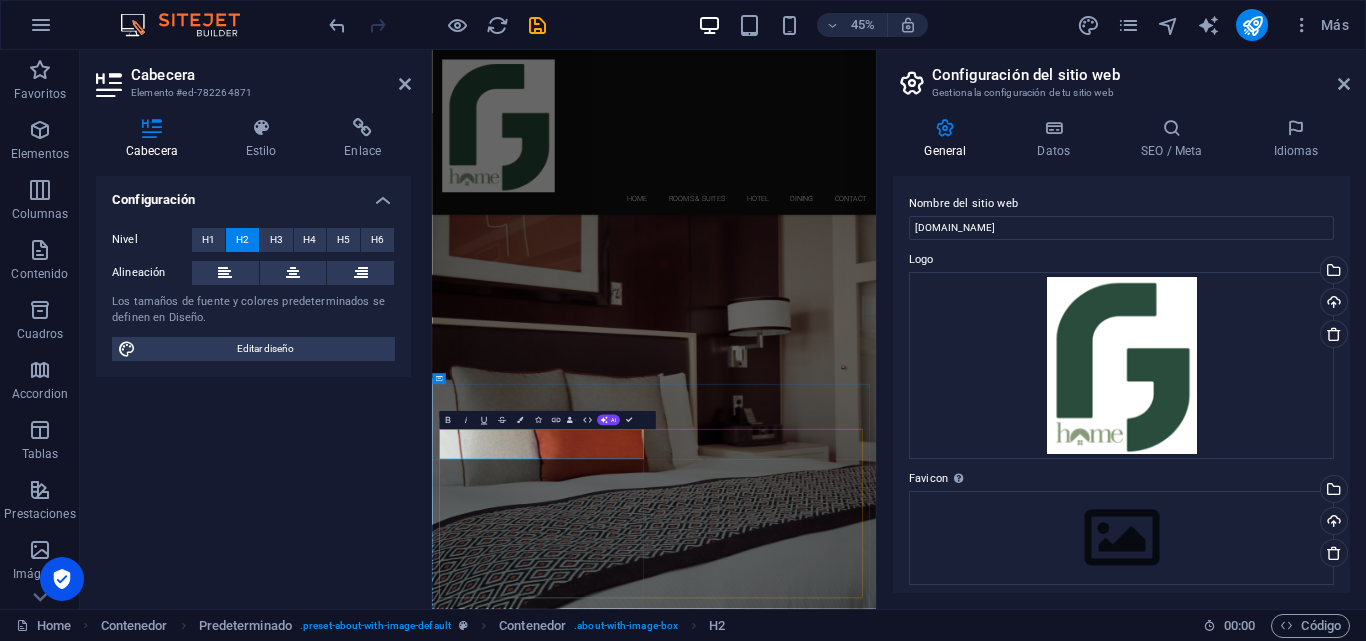 type 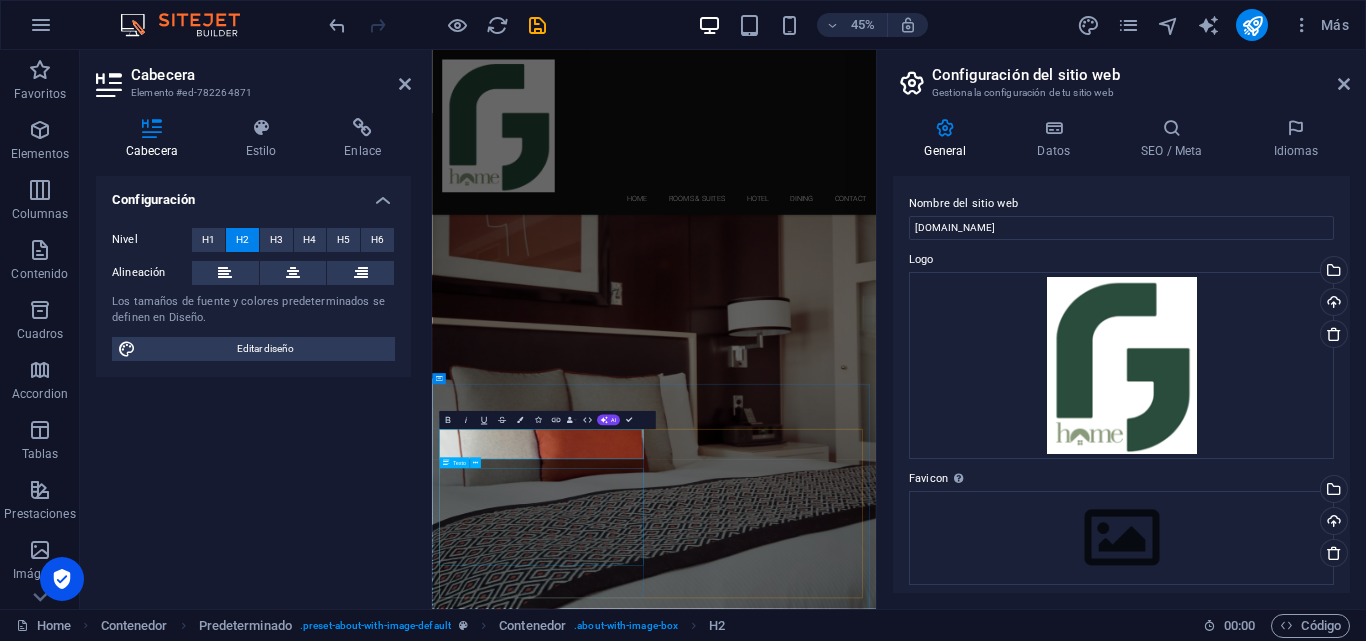 click on "Lorem ipsum dolor sit amet, consectetur adipisicing elit. Repellat, maiores, a libero atque assumenda praesentium cum magni odio dolor accusantium explicabo repudiandae molestiae. Itaque provident sit debitis aspernatur  Soluta deserunt incidunt ad cumque ex laboriosam Distinctio, mollitia, molestias excepturi Voluptatem veritatis iusto nam nulla" at bounding box center [926, 1889] 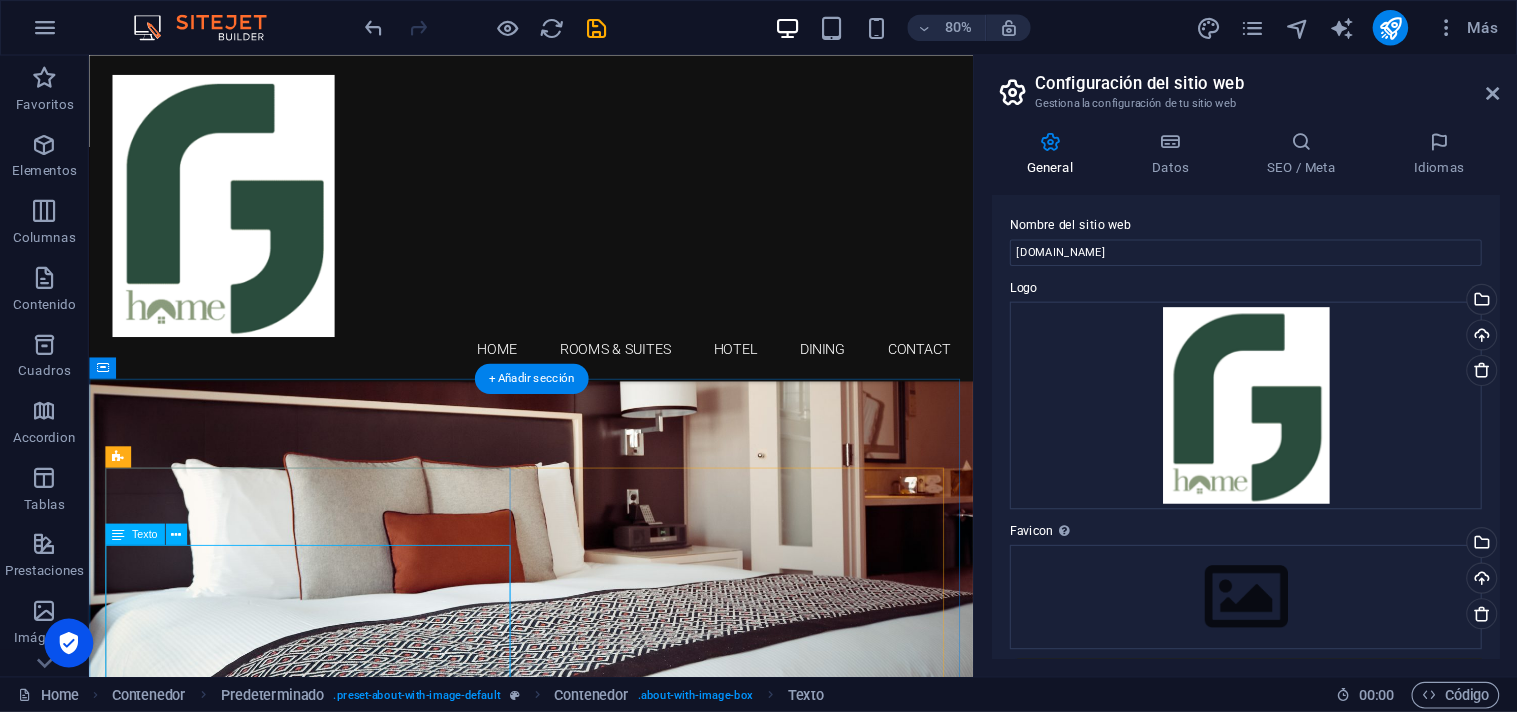 scroll, scrollTop: 500, scrollLeft: 0, axis: vertical 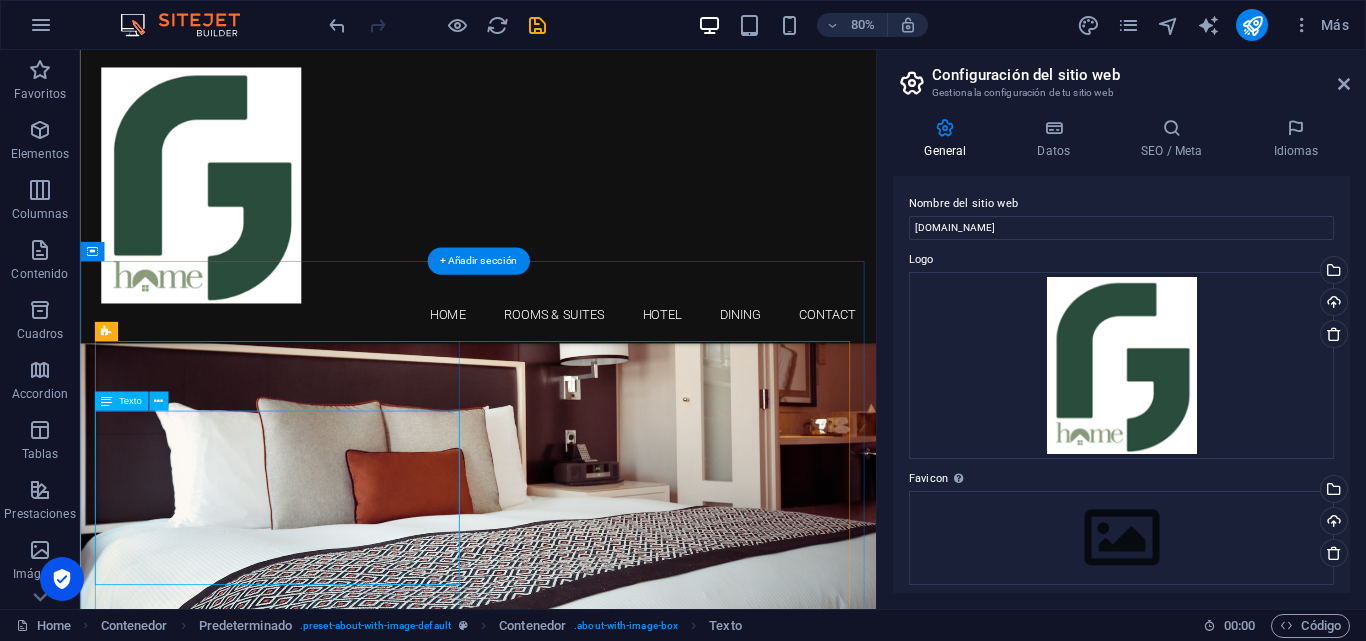 click on "Lorem ipsum dolor sit amet, consectetur adipisicing elit. Repellat, maiores, a libero atque assumenda praesentium cum magni odio dolor accusantium explicabo repudiandae molestiae. Itaque provident sit debitis aspernatur  Soluta deserunt incidunt ad cumque ex laboriosam Distinctio, mollitia, molestias excepturi Voluptatem veritatis iusto nam nulla" at bounding box center [578, 1328] 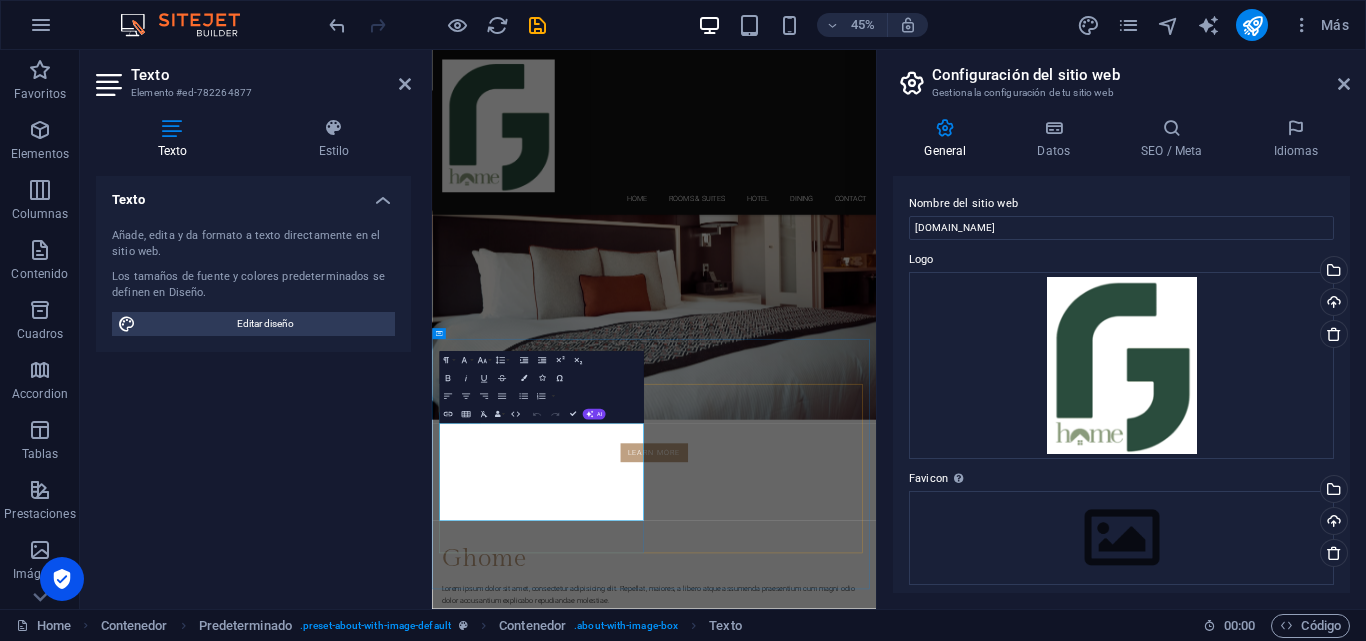 click on "Lorem ipsum dolor sit amet, consectetur adipisicing elit. Repellat, maiores, a libero atque assumenda praesentium cum magni odio dolor accusantium explicabo repudiandae molestiae." at bounding box center [926, 1260] 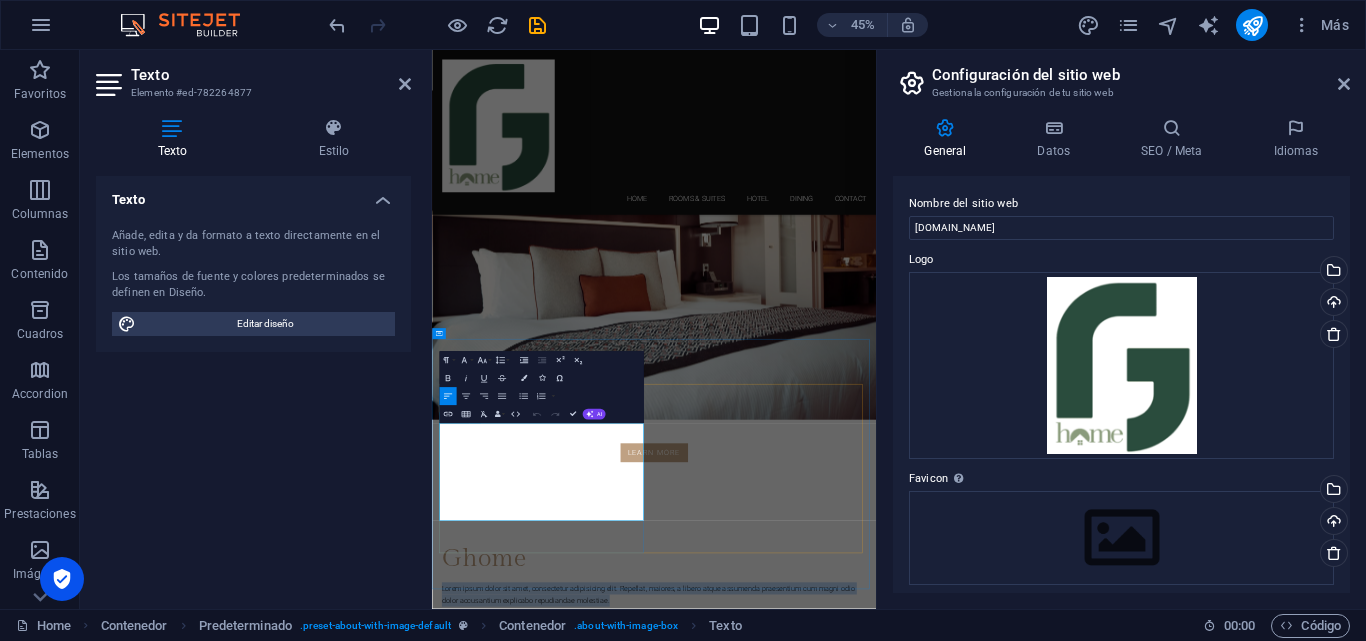 drag, startPoint x: 451, startPoint y: 898, endPoint x: 883, endPoint y: 956, distance: 435.87613 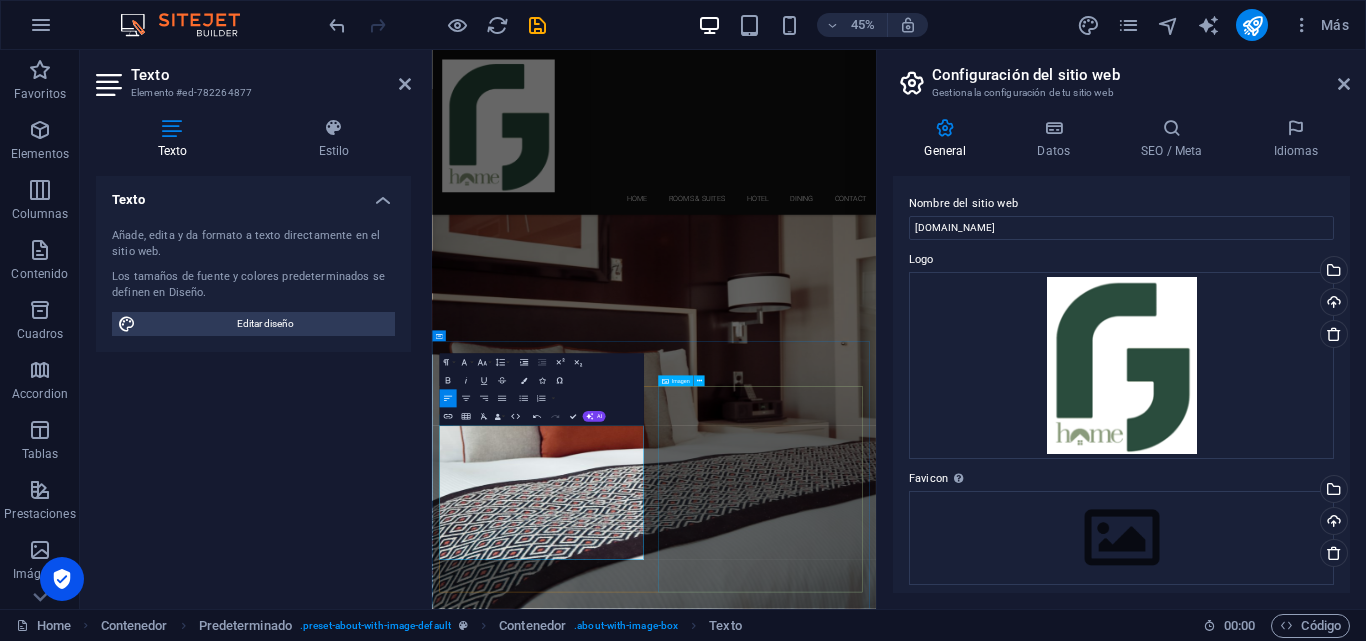 scroll, scrollTop: 578, scrollLeft: 0, axis: vertical 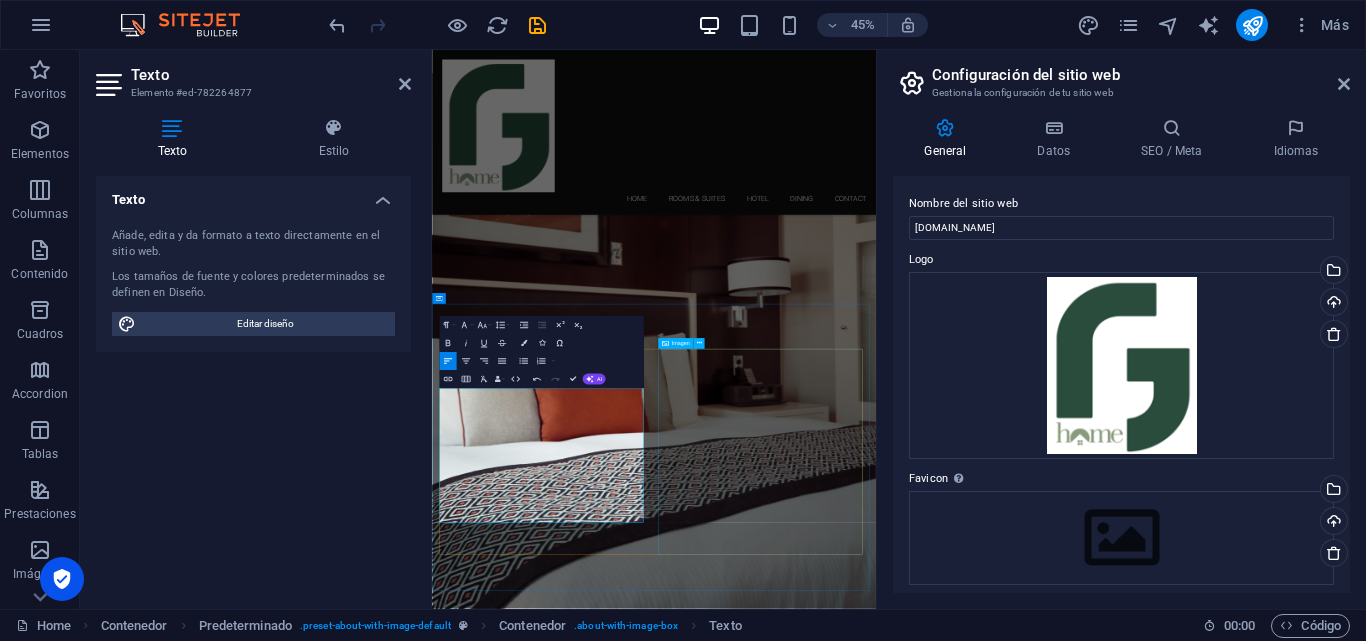 click on "Diviértete con toda la familia en este alojamiento con estilo, dentro de la urbanización privada "[PERSON_NAME]", con todo el confort para disfrutar de un viaje de trabajo o vacaciones, seguros, cómodos, con total privacidad, disfruta de un café en el balcón del cuarto master, o relájate leyendo un libro en la sala con nuestros confortables sillones, disfruta de hermosos momentos." at bounding box center [926, 1657] 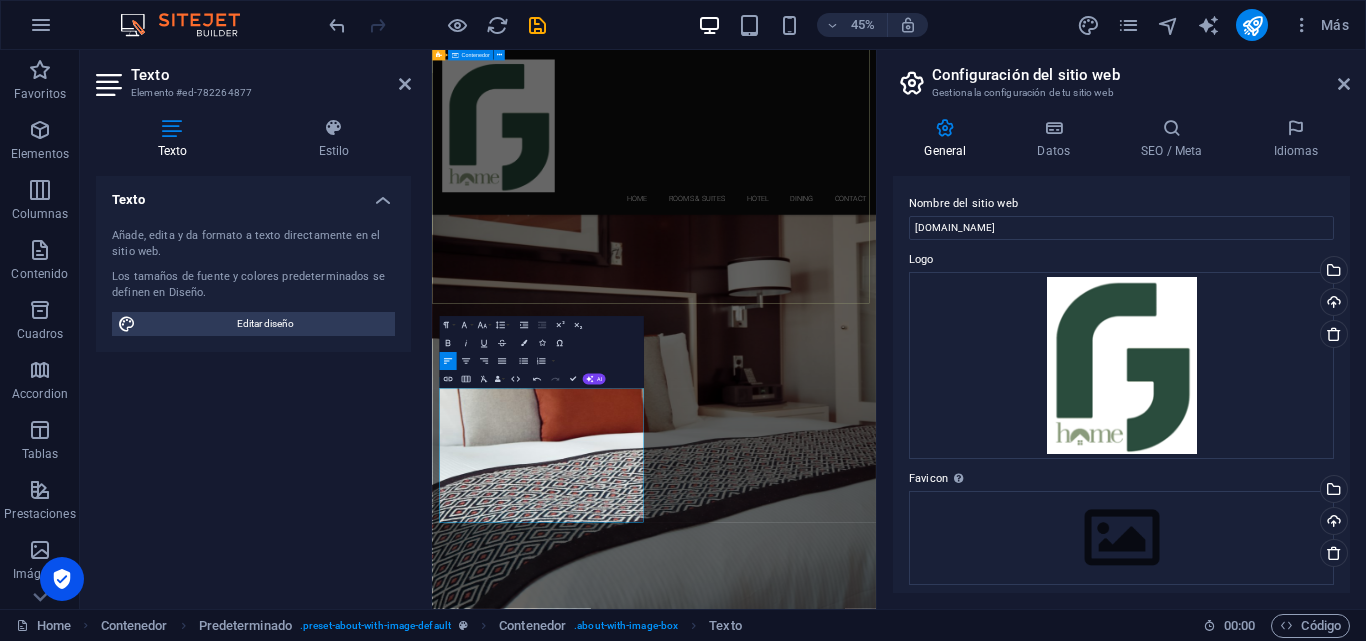 click on "Tu mejor experiencia Learn more" at bounding box center (925, 1217) 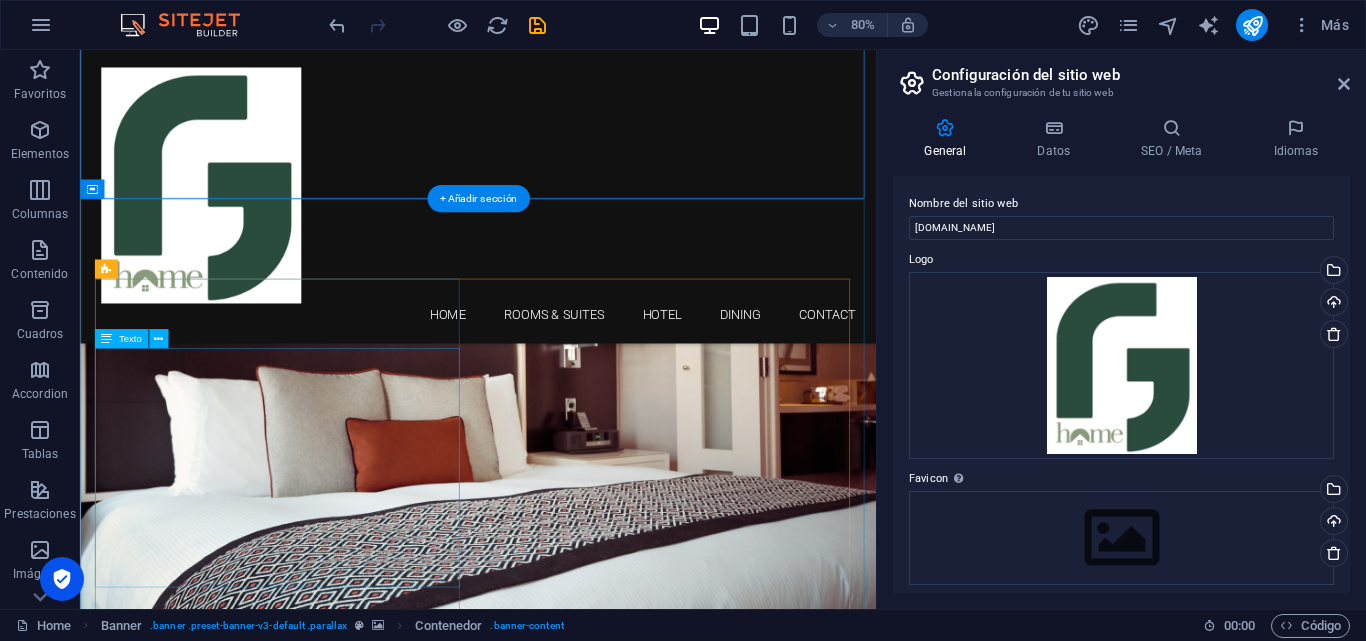 click on "Diviértete con toda la familia en este alojamiento con estilo, dentro de la urbanización privada "[PERSON_NAME]", con todo el confort para disfrutar de un viaje de trabajo o vacaciones, seguros, cómodos, con total privacidad, disfruta de un café en el balcón del cuarto master, o relájate leyendo un libro en la sala con nuestros confortables sillones, disfruta de hermosos momentos. Itaque provident sit debitis aspernatur  Soluta deserunt incidunt ad cumque ex laboriosam Distinctio, mollitia, molestias excepturi Voluptatem veritatis iusto nam nulla" at bounding box center (578, 1264) 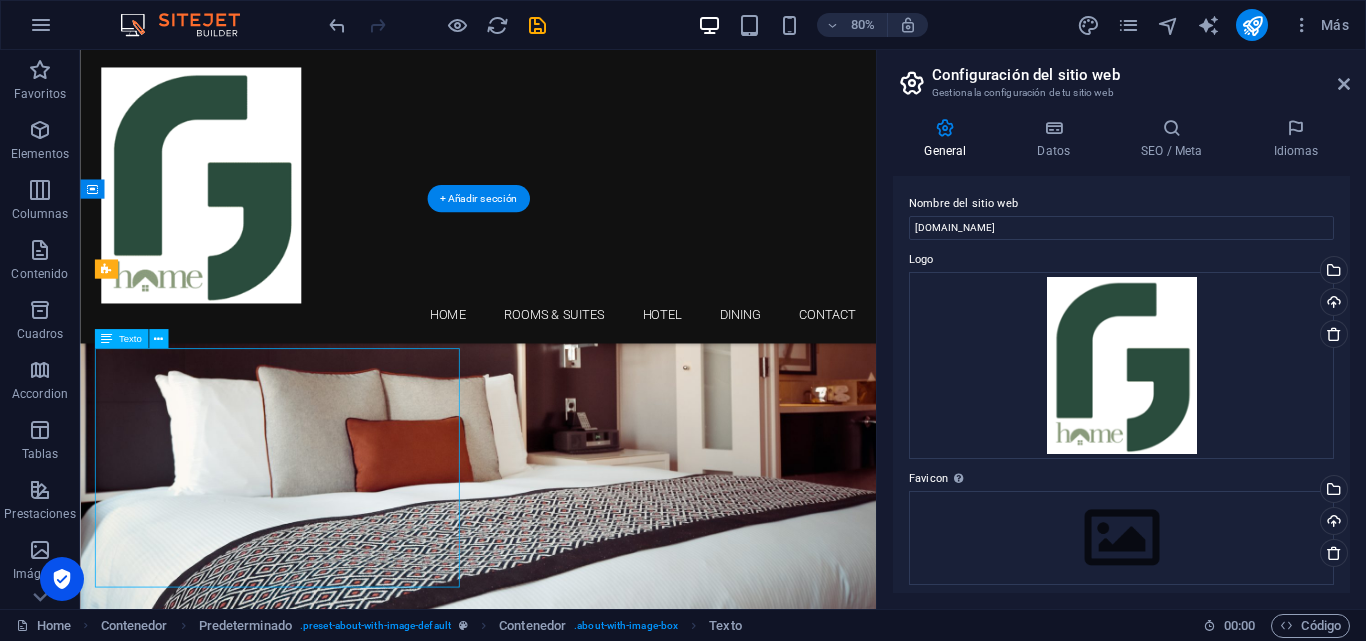 click on "Diviértete con toda la familia en este alojamiento con estilo, dentro de la urbanización privada "[PERSON_NAME]", con todo el confort para disfrutar de un viaje de trabajo o vacaciones, seguros, cómodos, con total privacidad, disfruta de un café en el balcón del cuarto master, o relájate leyendo un libro en la sala con nuestros confortables sillones, disfruta de hermosos momentos. Itaque provident sit debitis aspernatur  Soluta deserunt incidunt ad cumque ex laboriosam Distinctio, mollitia, molestias excepturi Voluptatem veritatis iusto nam nulla" at bounding box center (578, 1264) 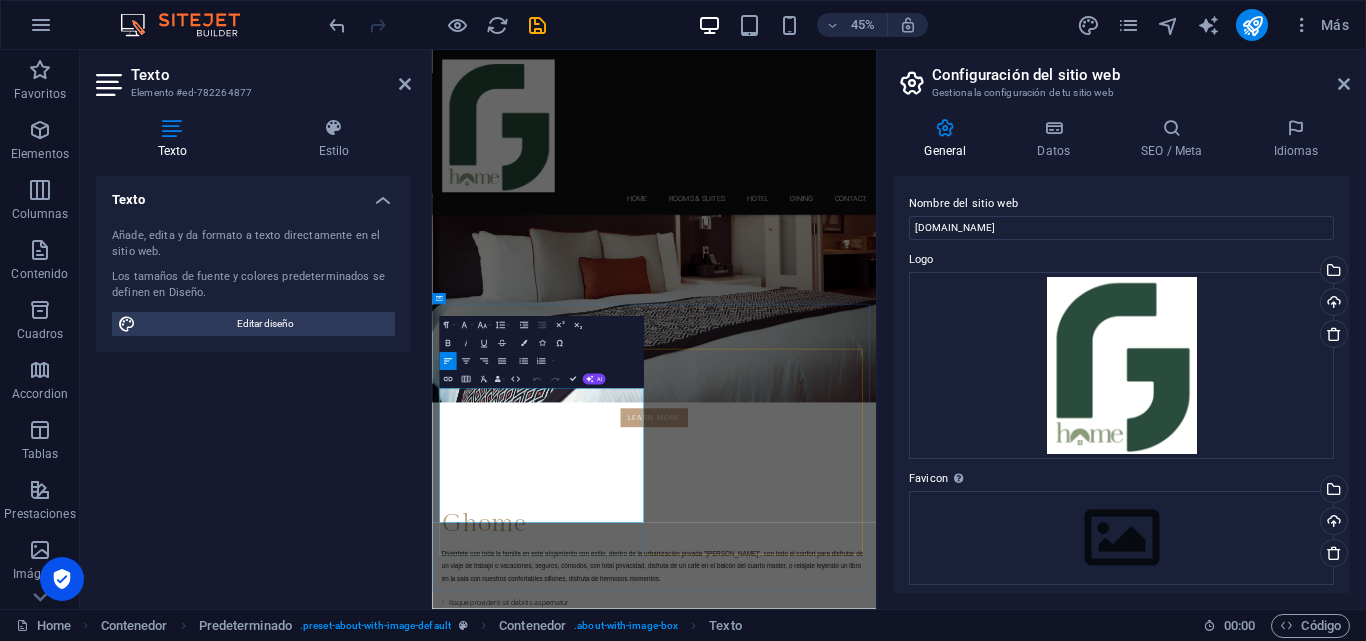 click on "Diviértete con toda la familia en este alojamiento con estilo, dentro de la urbanización privada "[PERSON_NAME]", con todo el confort para disfrutar de un viaje de trabajo o vacaciones, seguros, cómodos, con total privacidad, disfruta de un café en el balcón del cuarto master, o relájate leyendo un libro en la sala con nuestros confortables sillones, disfruta de hermosos momentos." at bounding box center [926, 1196] 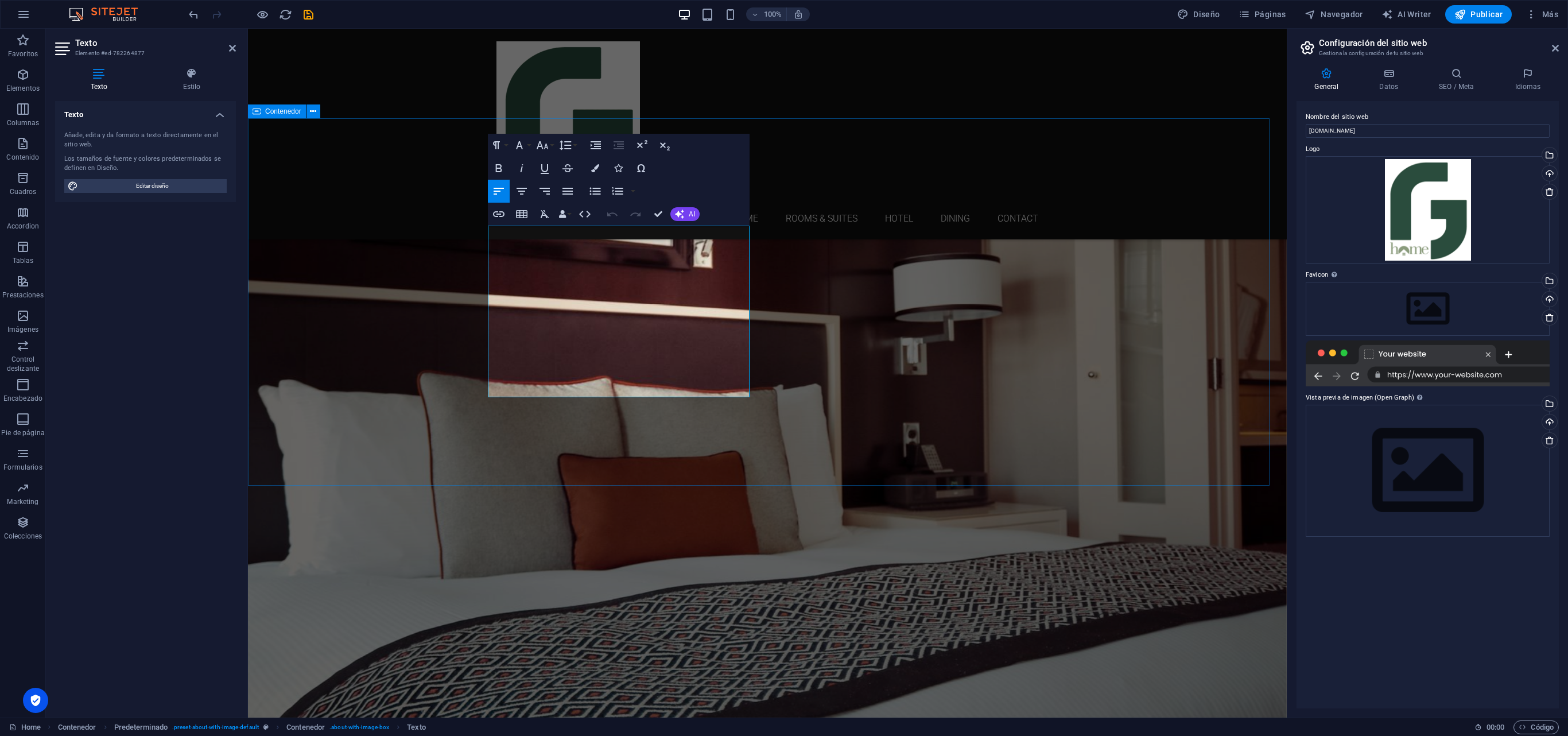 scroll, scrollTop: 429, scrollLeft: 0, axis: vertical 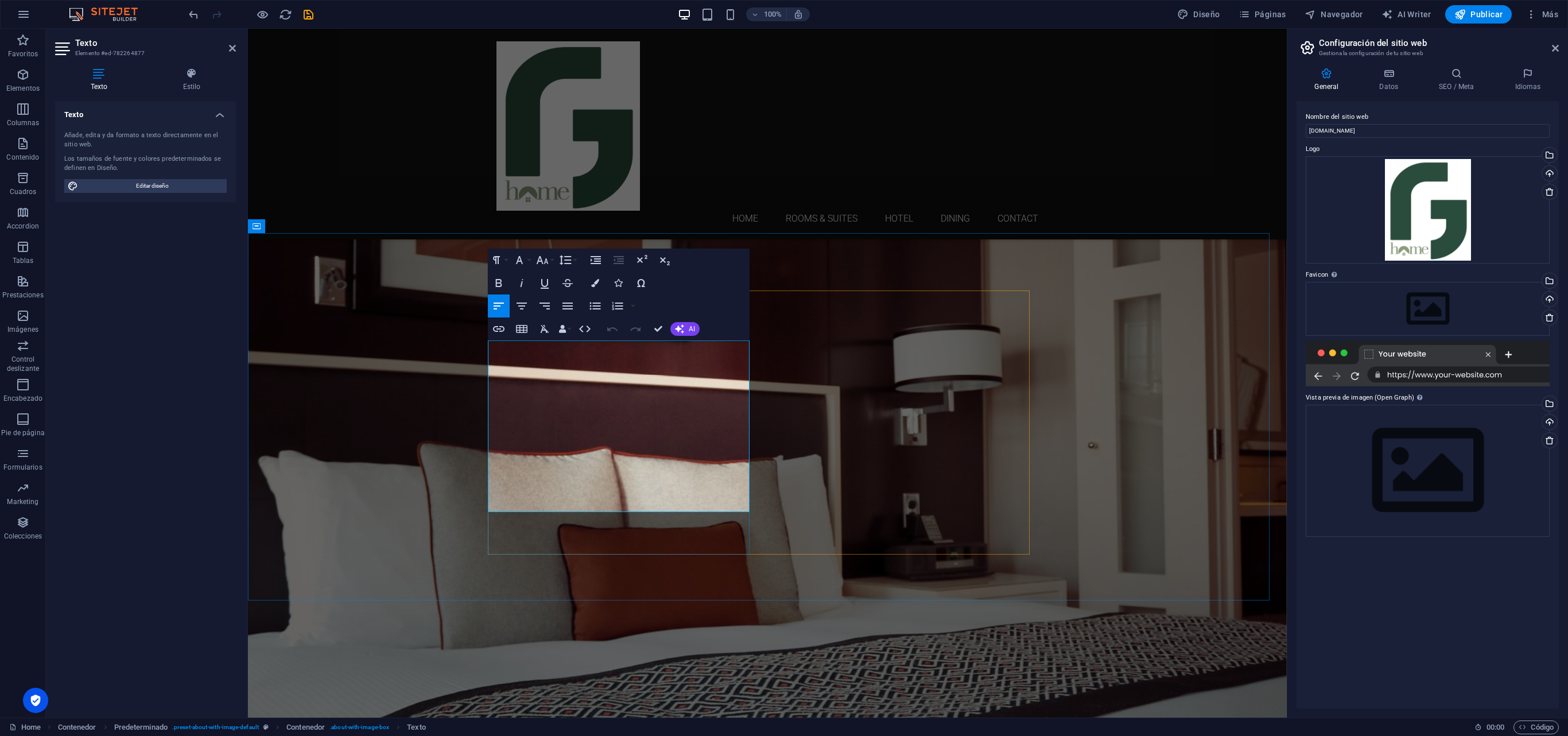 click on "Diviértete con toda la familia en este alojamiento con estilo, dentro de la urbanización privada "[PERSON_NAME]", con todo el confort para disfrutar de un viaje de trabajo o vacaciones, seguros, cómodos, con total privacidad, disfruta de un café en el balcón del cuarto master, o relájate leyendo un libro en la sala con nuestros confortables sillones, disfruta de hermosos momentos." at bounding box center [765, 1089] 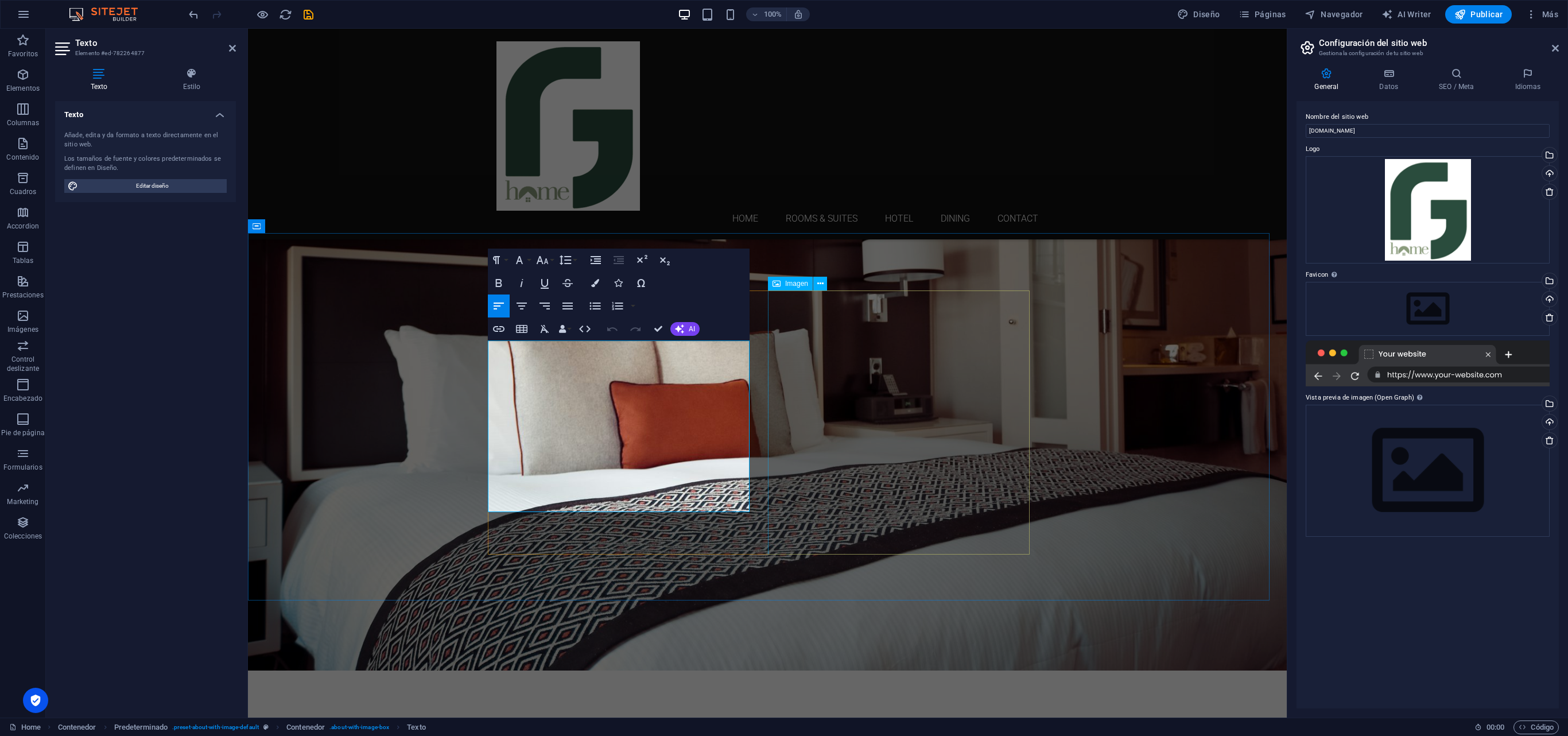 type 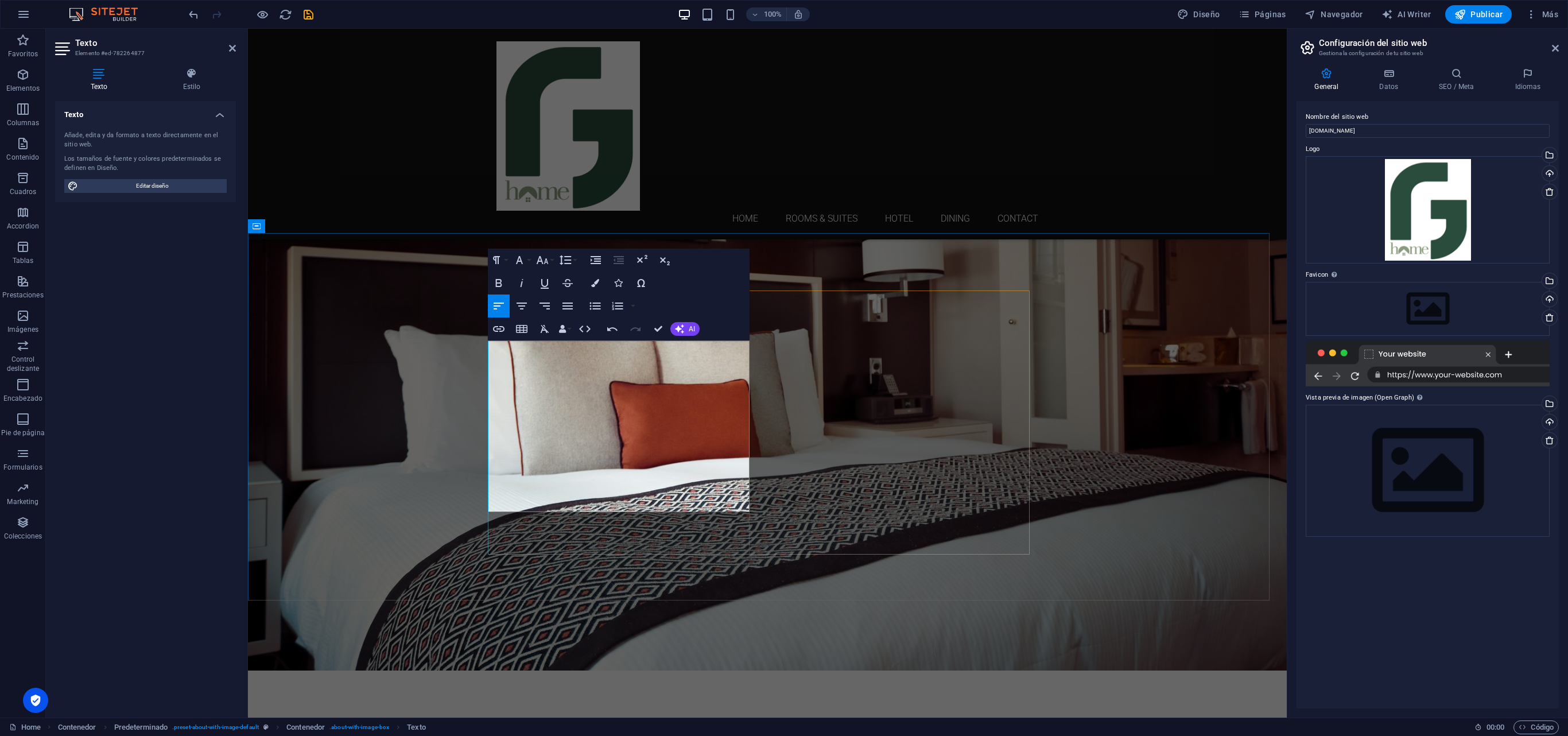 drag, startPoint x: 703, startPoint y: 351, endPoint x: 652, endPoint y: 370, distance: 54.424259 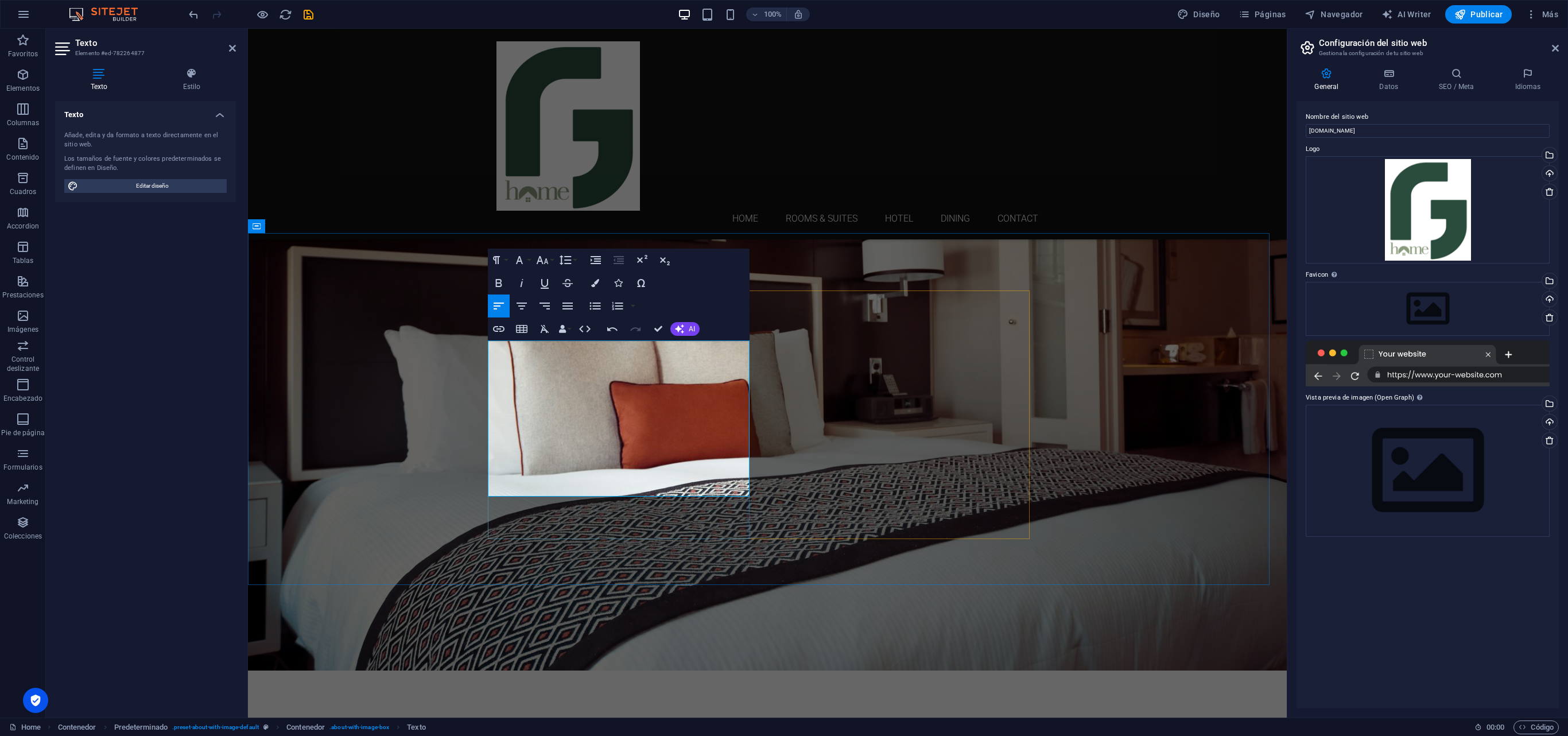 drag, startPoint x: 703, startPoint y: 350, endPoint x: 743, endPoint y: 347, distance: 40.112342 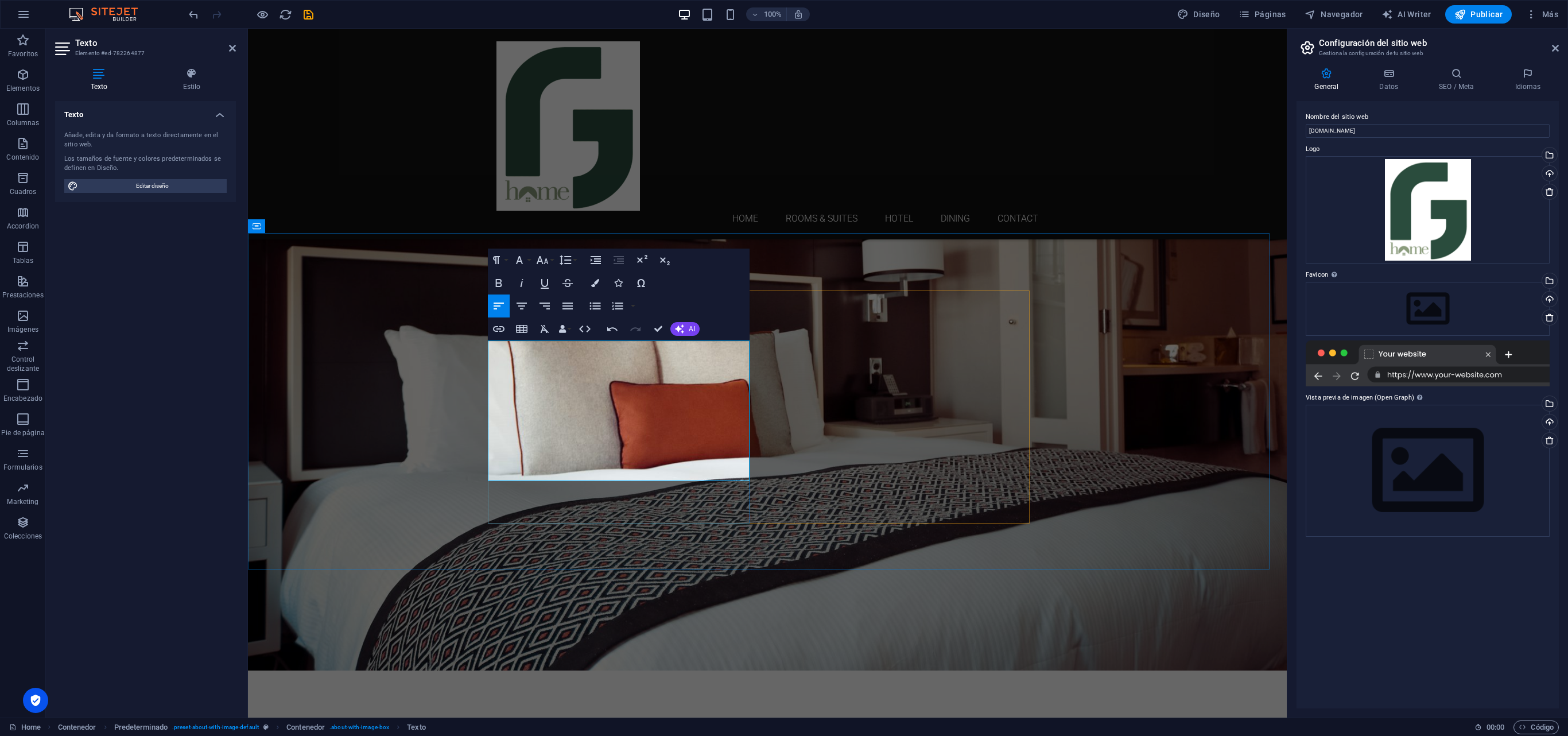 drag, startPoint x: 499, startPoint y: 425, endPoint x: 668, endPoint y: 423, distance: 169.01183 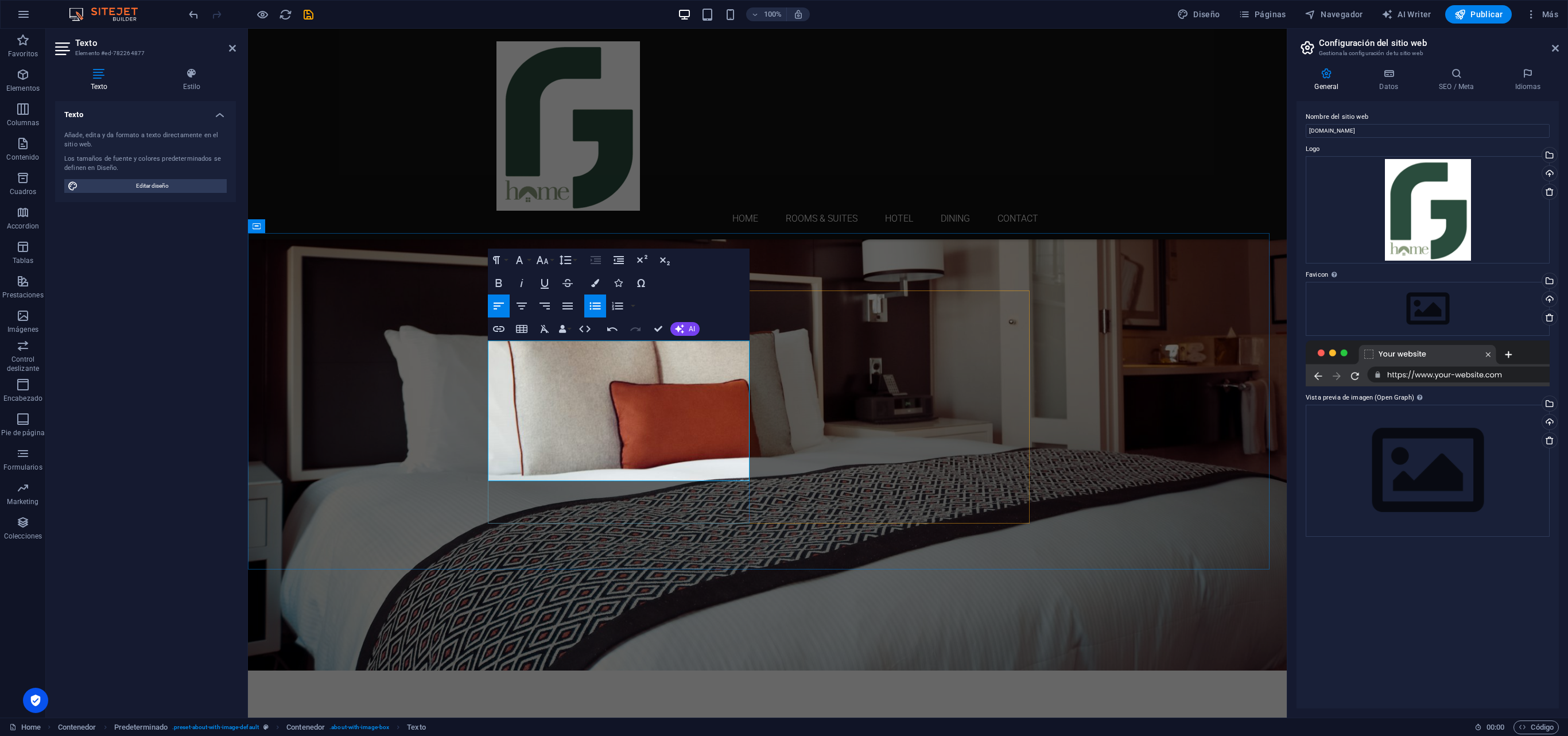 click on "Distinctio, mollitia, molestias excepturi" at bounding box center (772, 892) 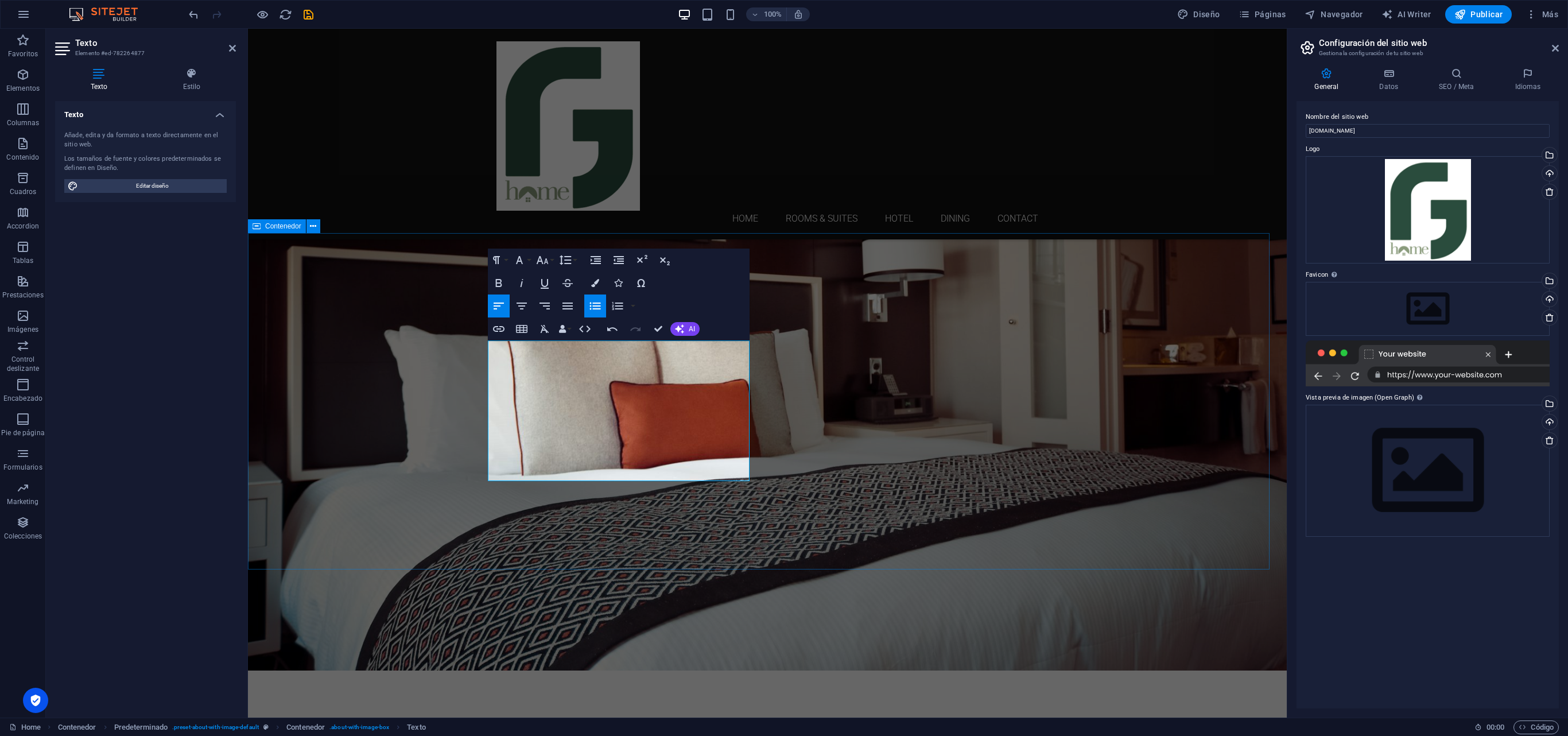 click on "[PERSON_NAME] con toda la familia en este alojamiento con estilo, experimenta el confort para disfrutar de un viaje de trabajo o vacaciones en un lugar seguro, cómodo con el personal más servicial y agradable que puedas conocer. Itaque provident sit debitis aspernatur  Soluta deserunt incidunt ad cumque ex laboriosam Distinctio, mollitia, molestias excepturi Voluptatem veritatis iusto nam nulla Rooms & Suites" at bounding box center [767, 885] 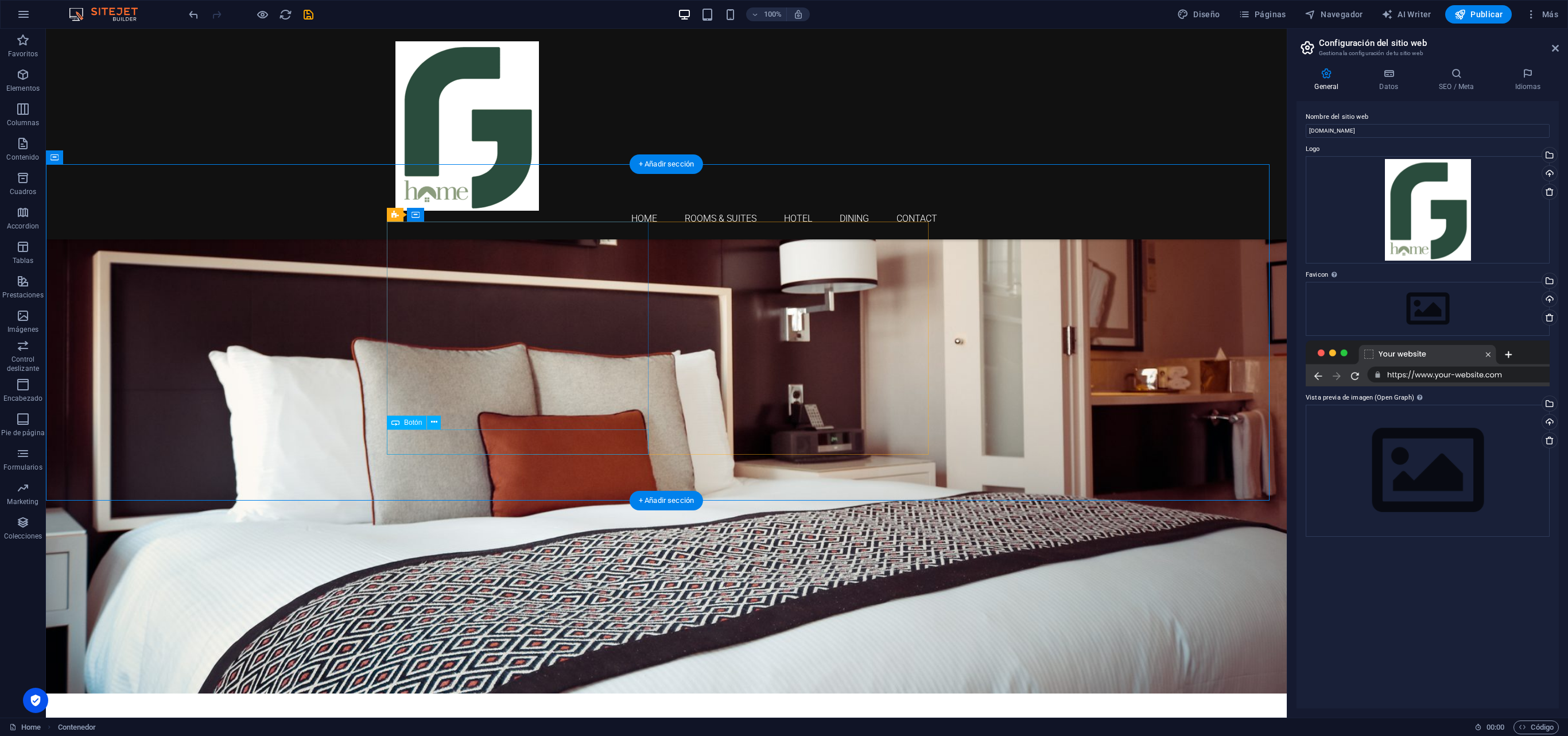 scroll, scrollTop: 429, scrollLeft: 0, axis: vertical 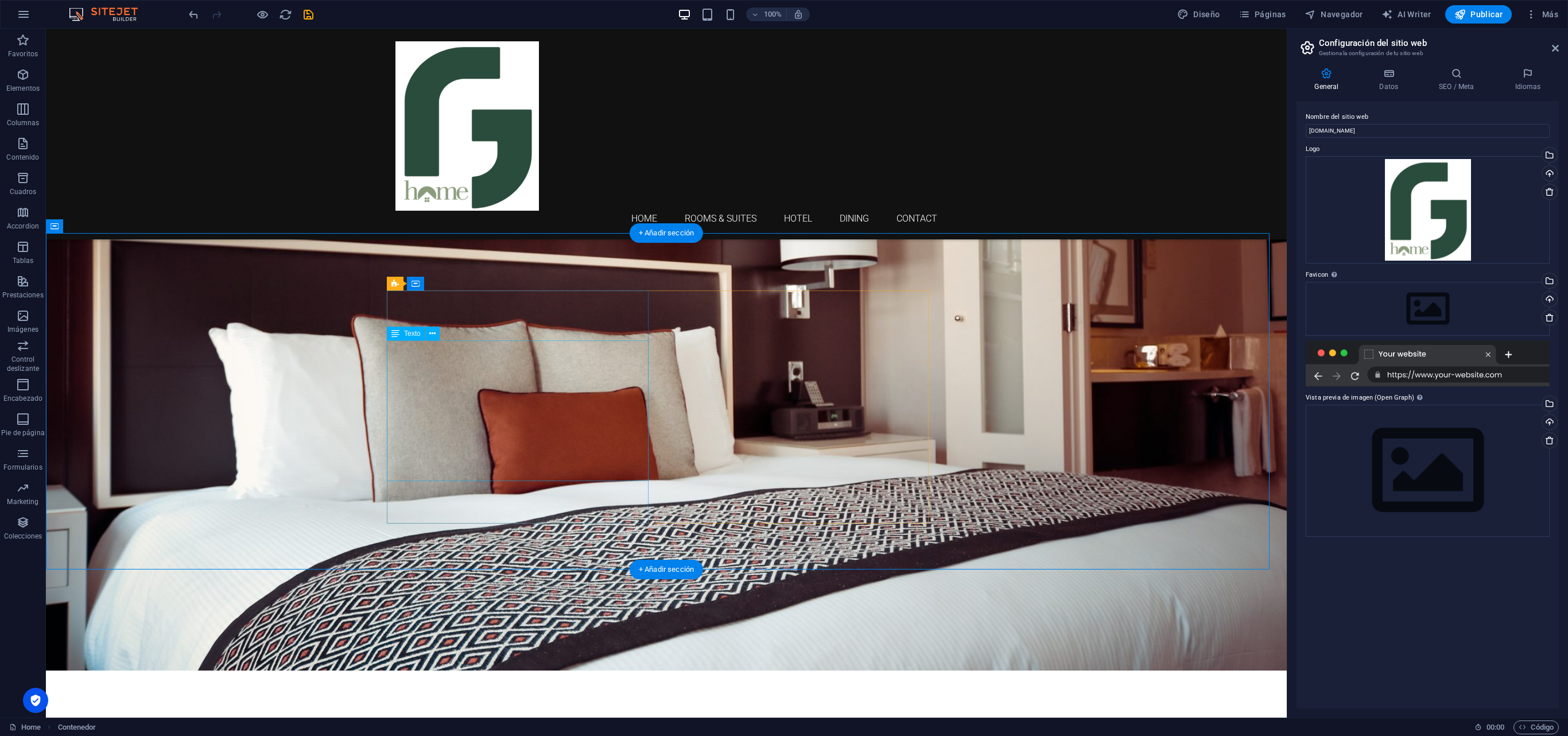 click on "Diviértete con toda la familia en este alojamiento con estilo, experimenta el confort para disfrutar de un viaje de trabajo o vacaciones en un lugar seguro, cómodo con el personal más servicial y agradable que puedas conocer. Itaque provident sit debitis aspernatur  Soluta deserunt incidunt ad cumque ex laboriosam Distinctio, mollitia, molestias excepturi Voluptatem veritatis iusto nam nulla" at bounding box center [666, 861] 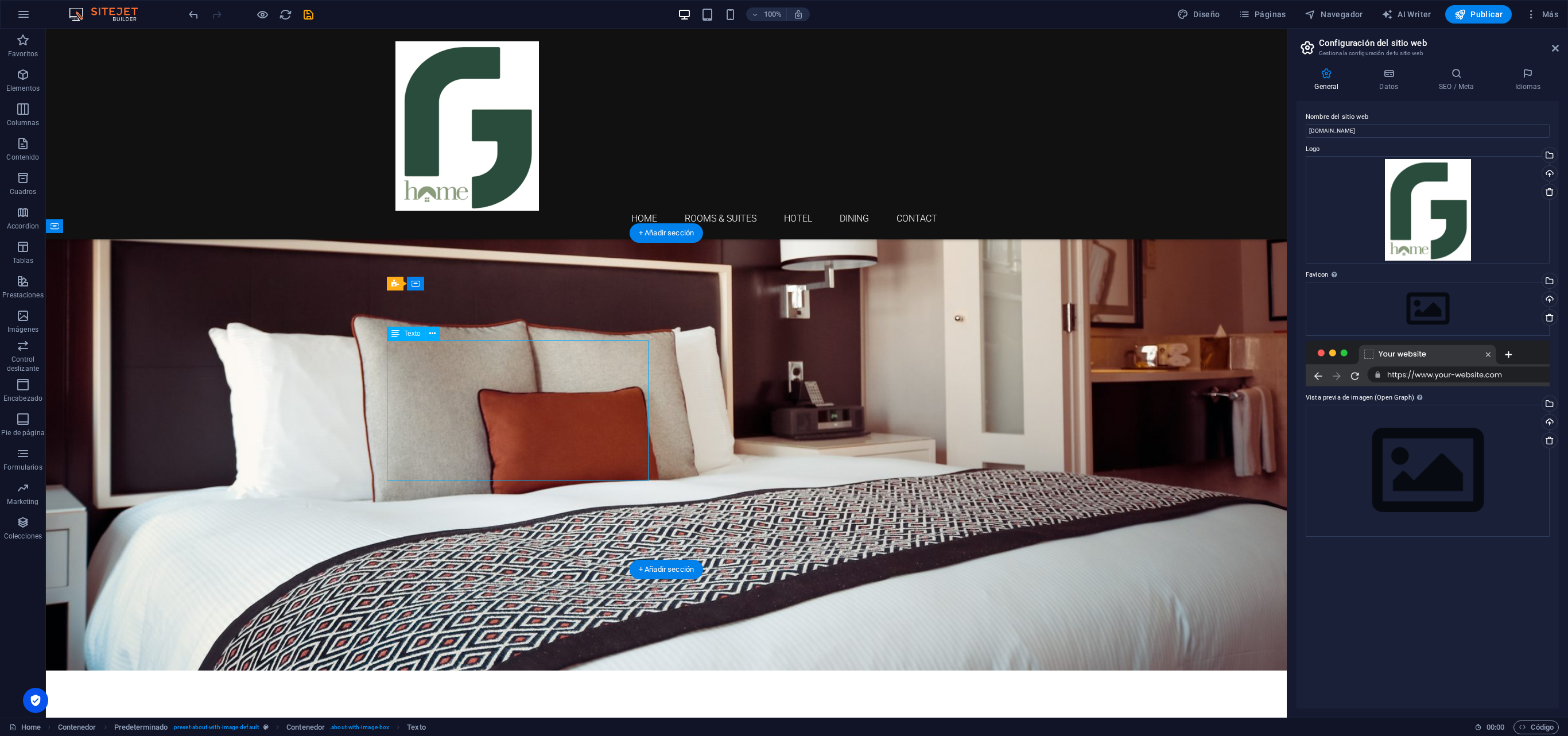 click on "Diviértete con toda la familia en este alojamiento con estilo, experimenta el confort para disfrutar de un viaje de trabajo o vacaciones en un lugar seguro, cómodo con el personal más servicial y agradable que puedas conocer. Itaque provident sit debitis aspernatur  Soluta deserunt incidunt ad cumque ex laboriosam Distinctio, mollitia, molestias excepturi Voluptatem veritatis iusto nam nulla" at bounding box center (666, 861) 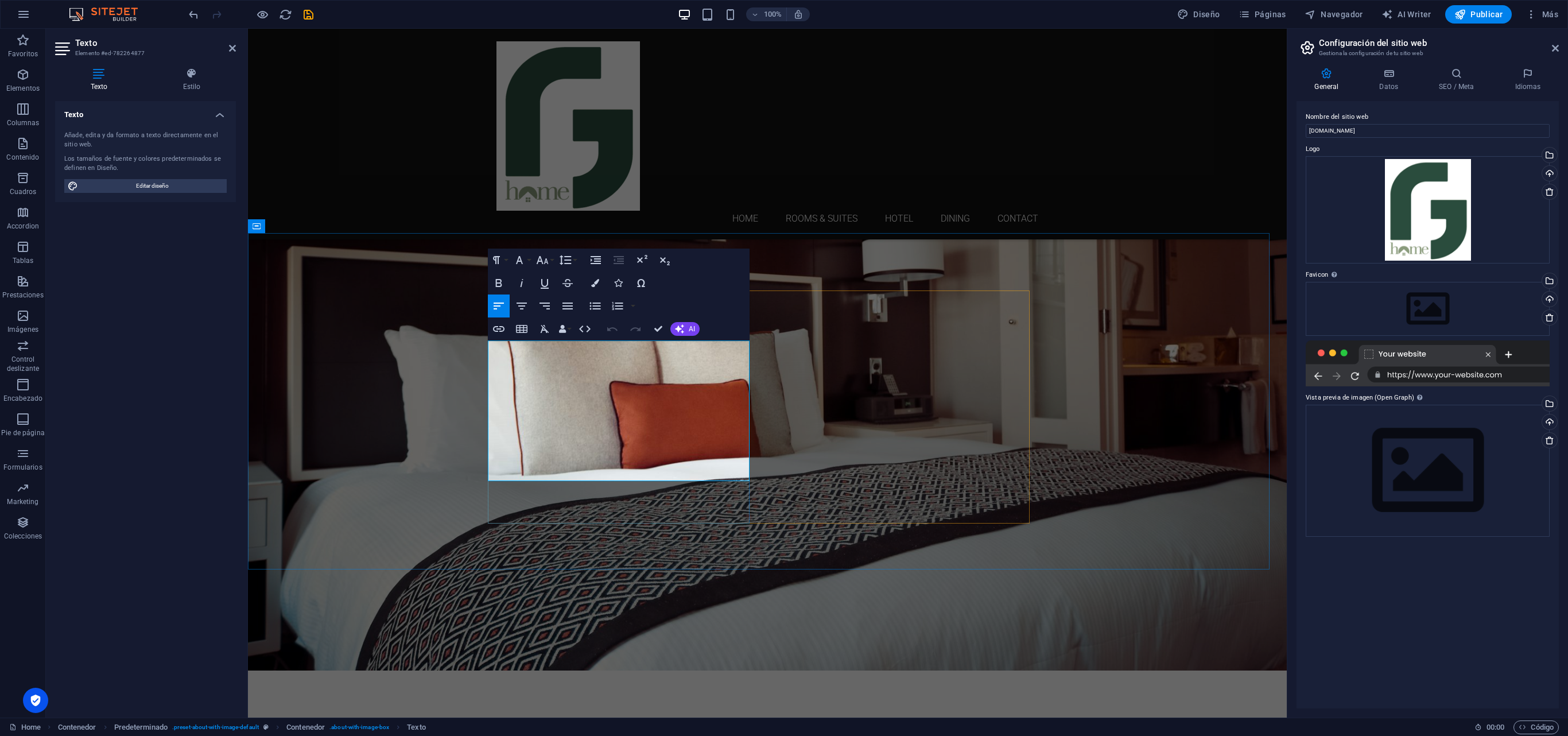 click at bounding box center [767, 846] 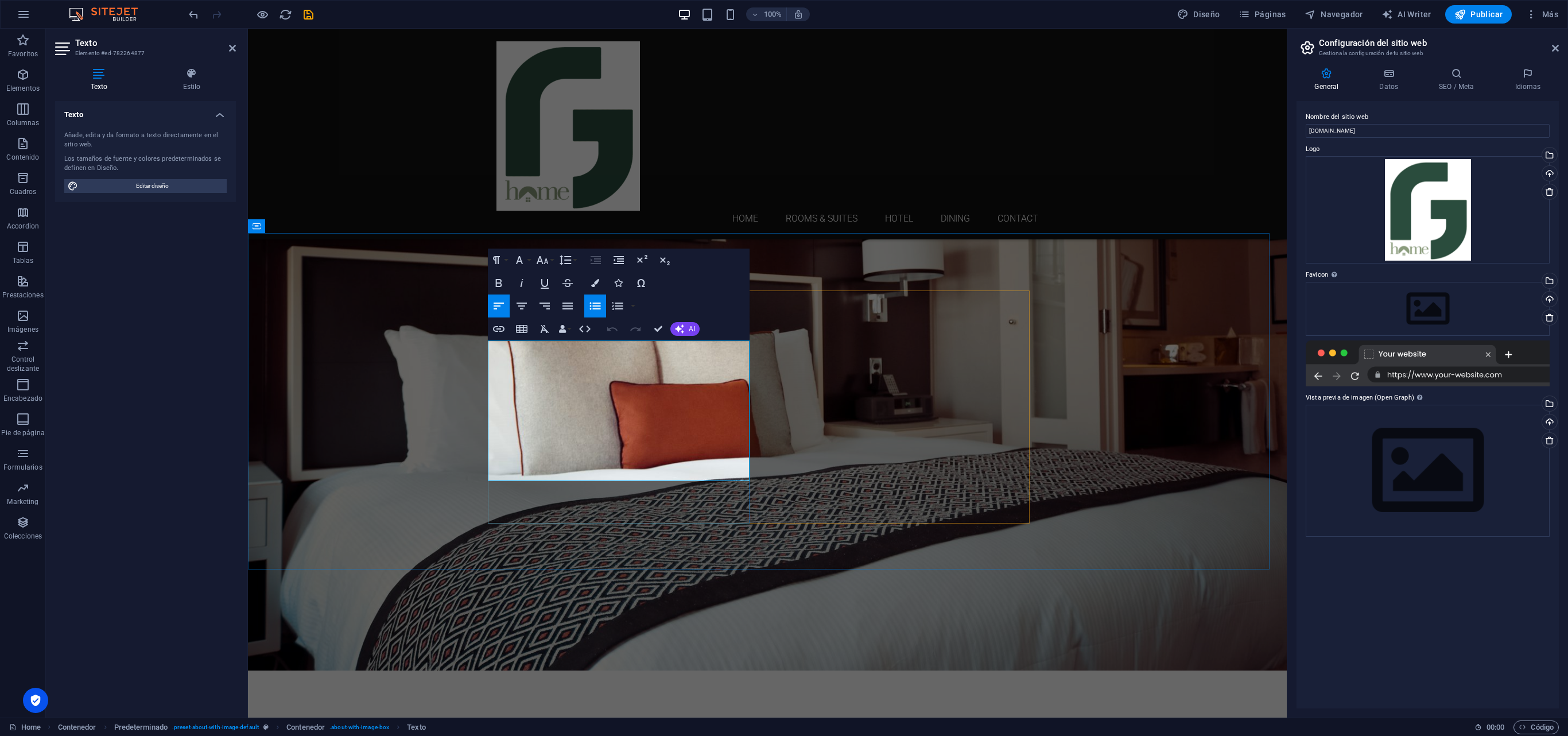 click on "Diviértete con toda la familia en este alojamiento con estilo, experimenta el confort para disfrutar de un viaje de trabajo o vacaciones en un lugar seguro, cómodo con el personal más servicial y agradable que puedas conocer." at bounding box center [767, 822] 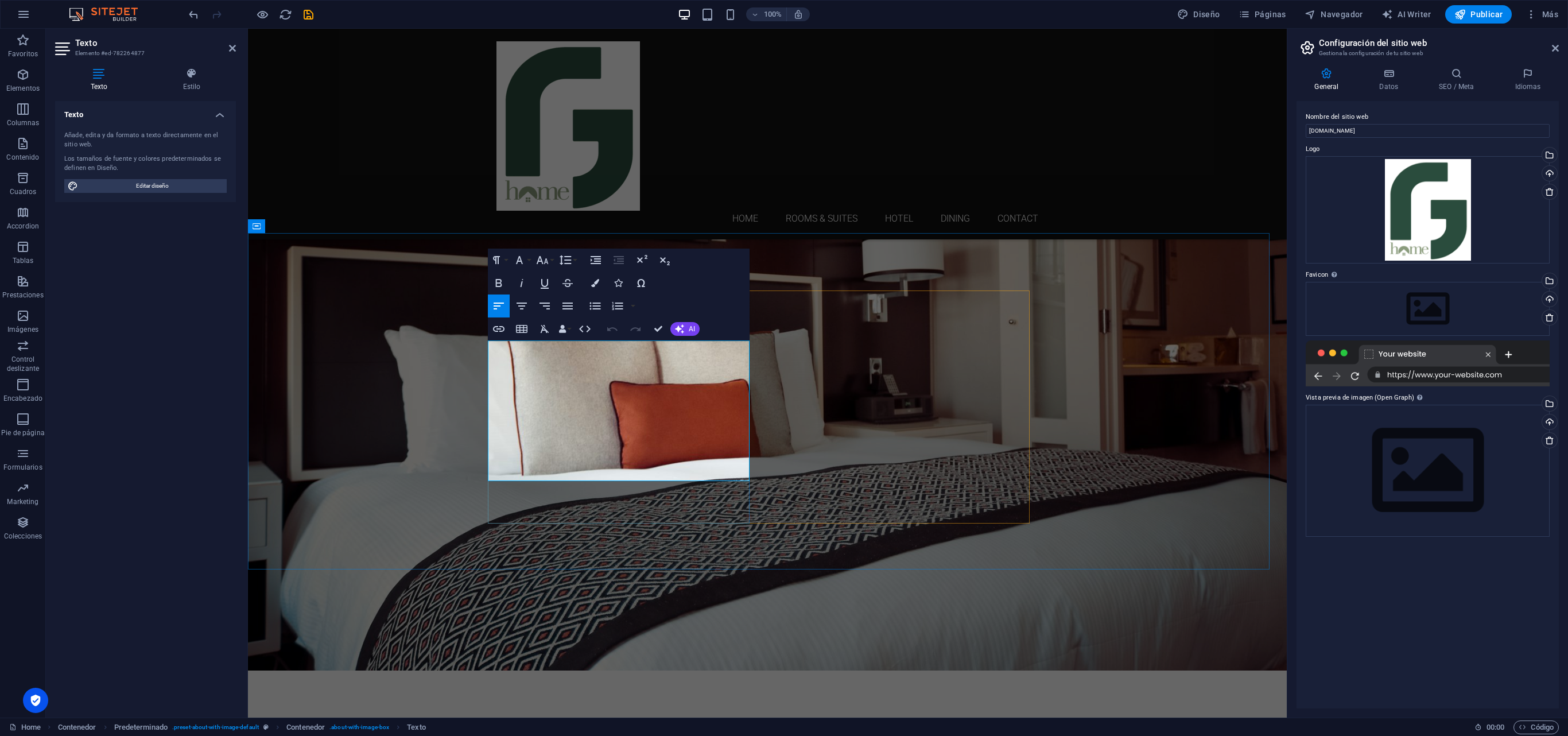 drag, startPoint x: 497, startPoint y: 428, endPoint x: 649, endPoint y: 424, distance: 152.0526 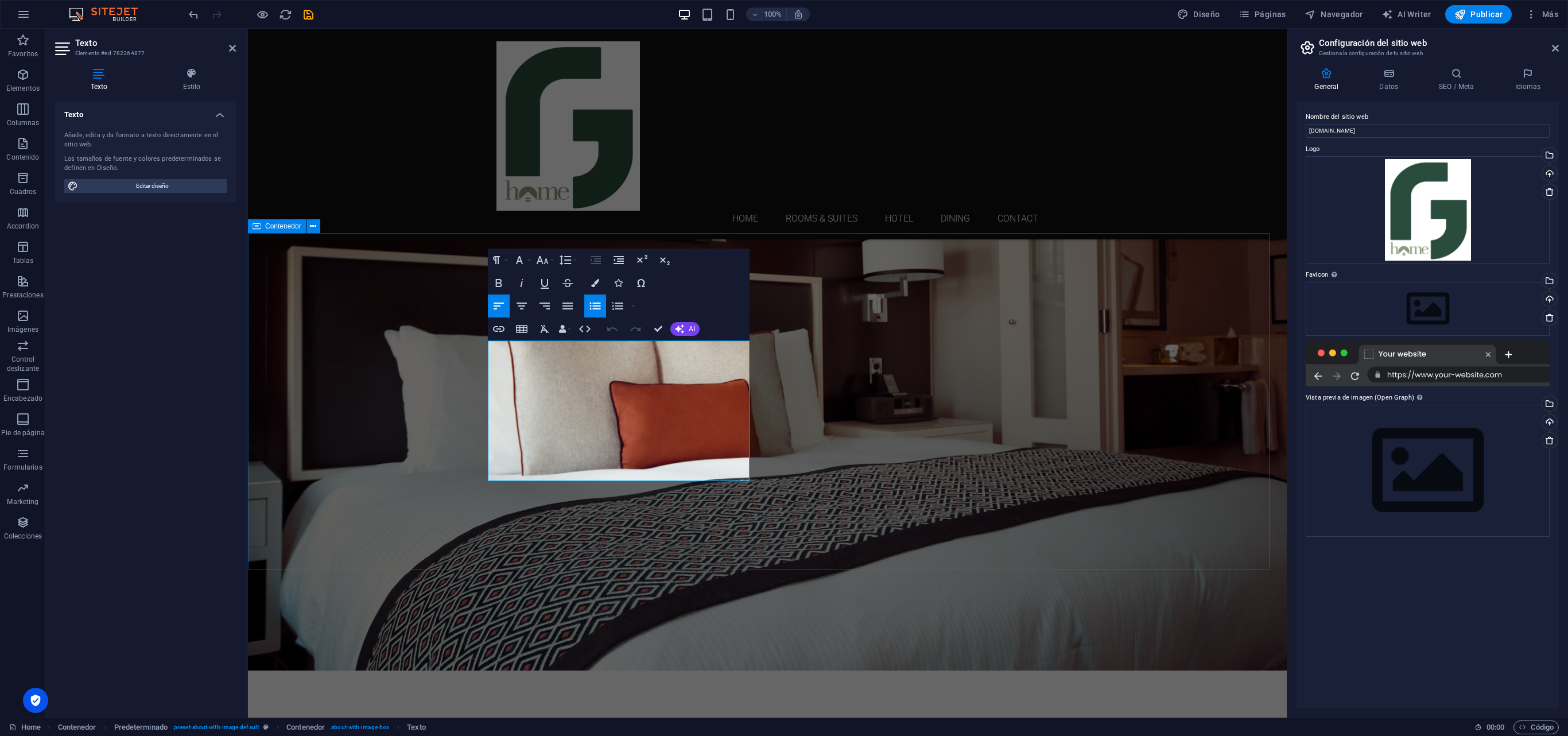 type 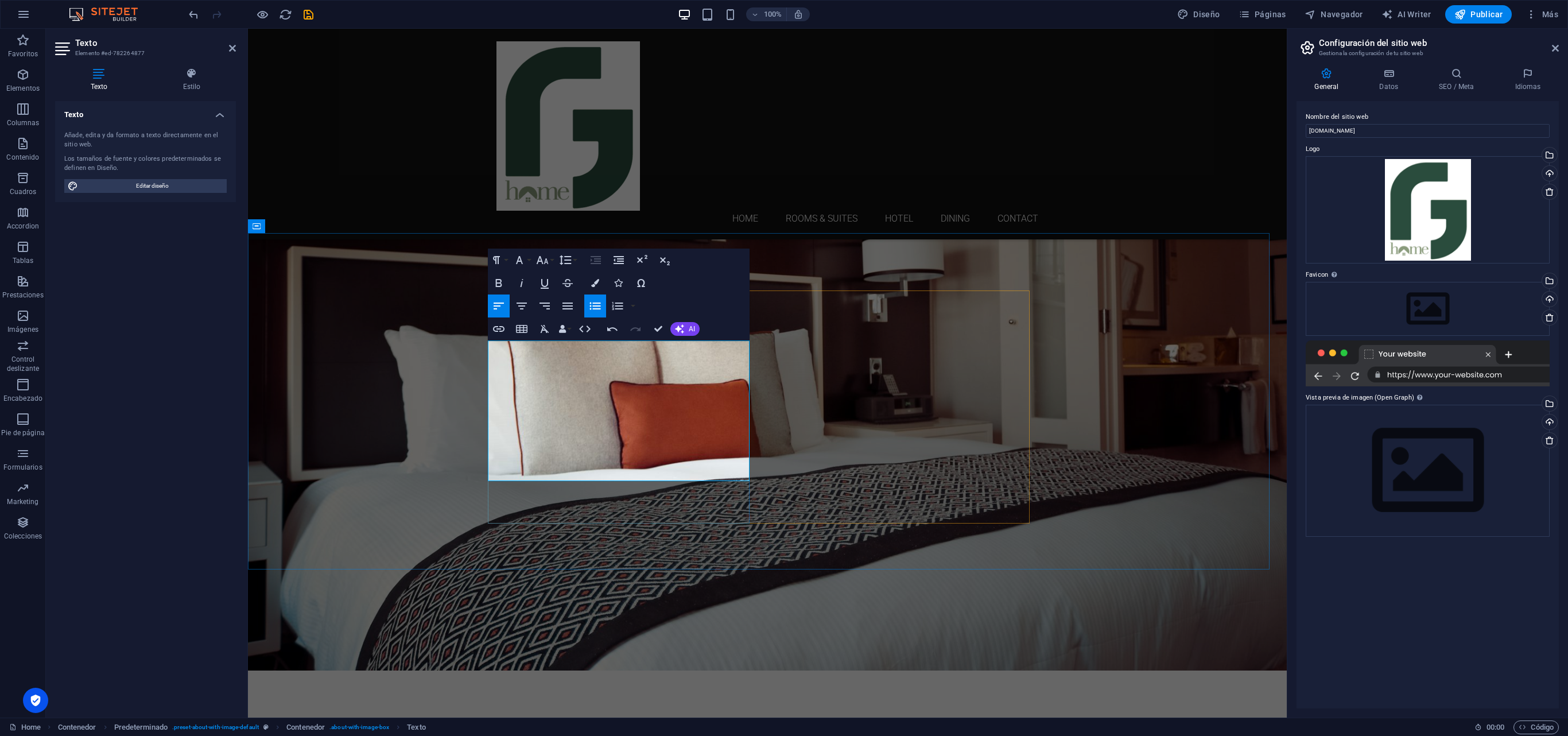 drag, startPoint x: 701, startPoint y: 441, endPoint x: 674, endPoint y: 558, distance: 120.07498 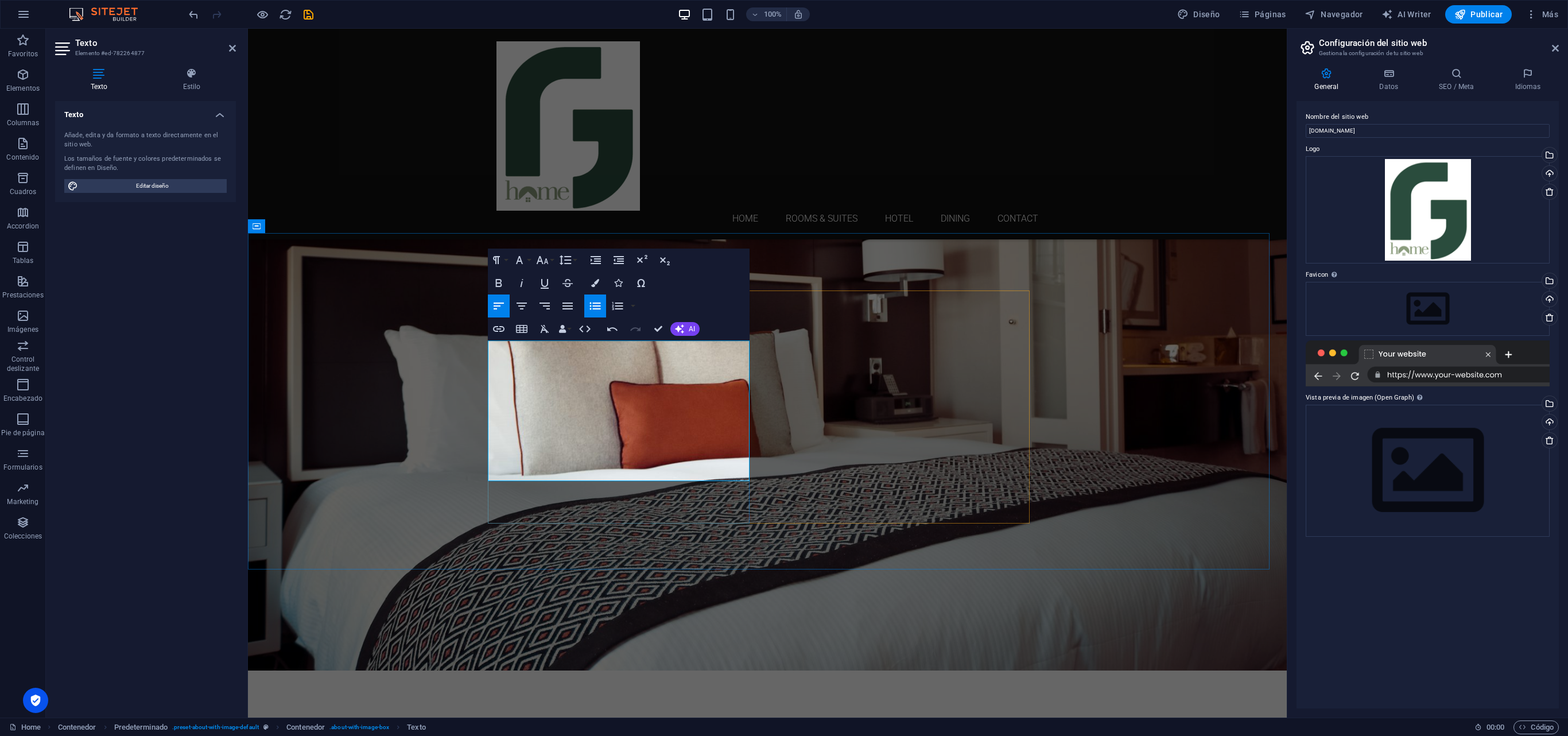 drag, startPoint x: 498, startPoint y: 440, endPoint x: 705, endPoint y: 447, distance: 207.11832 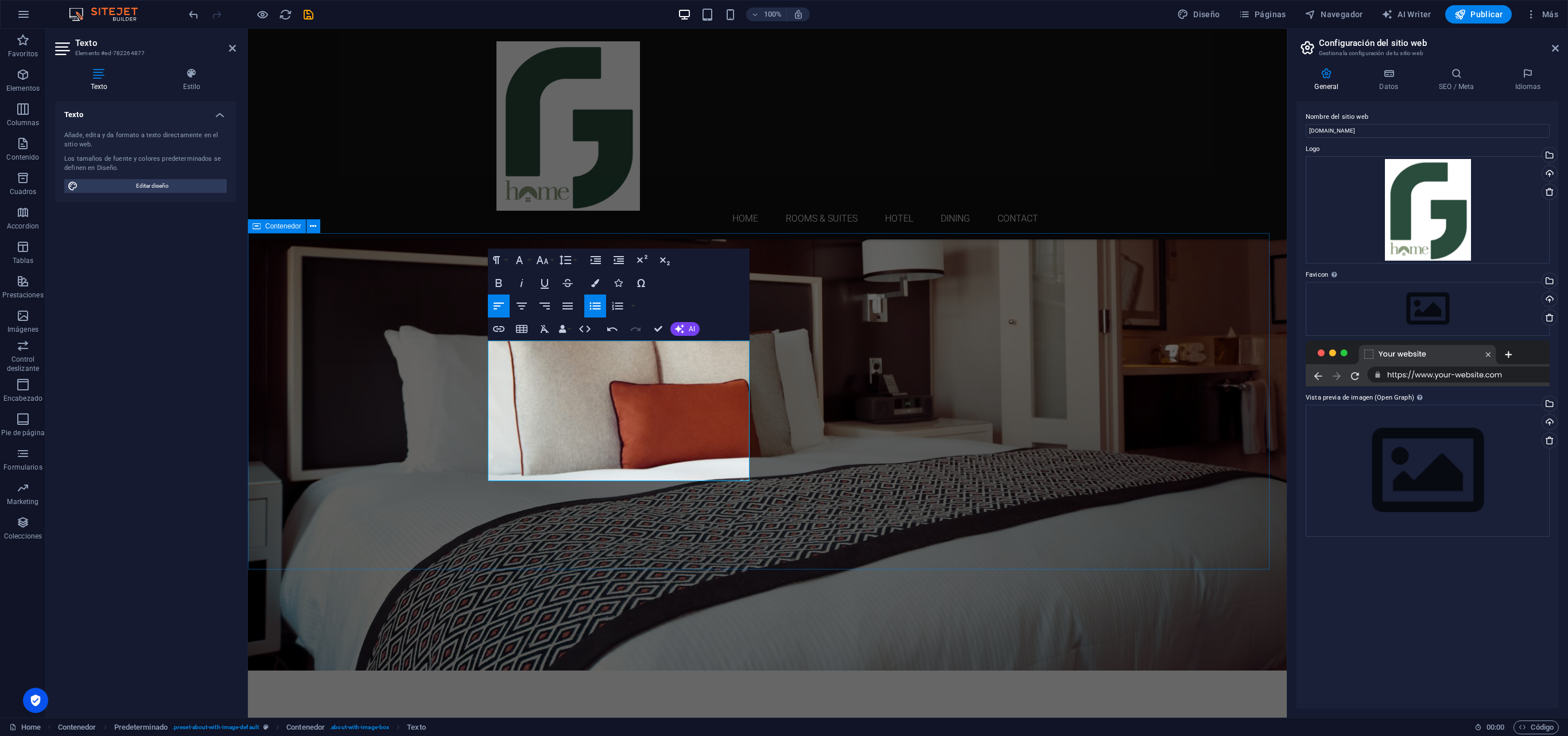 click on "[PERSON_NAME] con toda la familia en este alojamiento con estilo, experimenta el confort para disfrutar de un viaje de trabajo o vacaciones en un lugar seguro, cómodo con el personal más servicial y agradable que puedas conocer. Habitaciones completamente limpias y desinfectadas  Camas confortables Servicios esenciales para una estadía placentera [GEOGRAPHIC_DATA] servicio que mereces  Rooms & Suites" at bounding box center (767, 885) 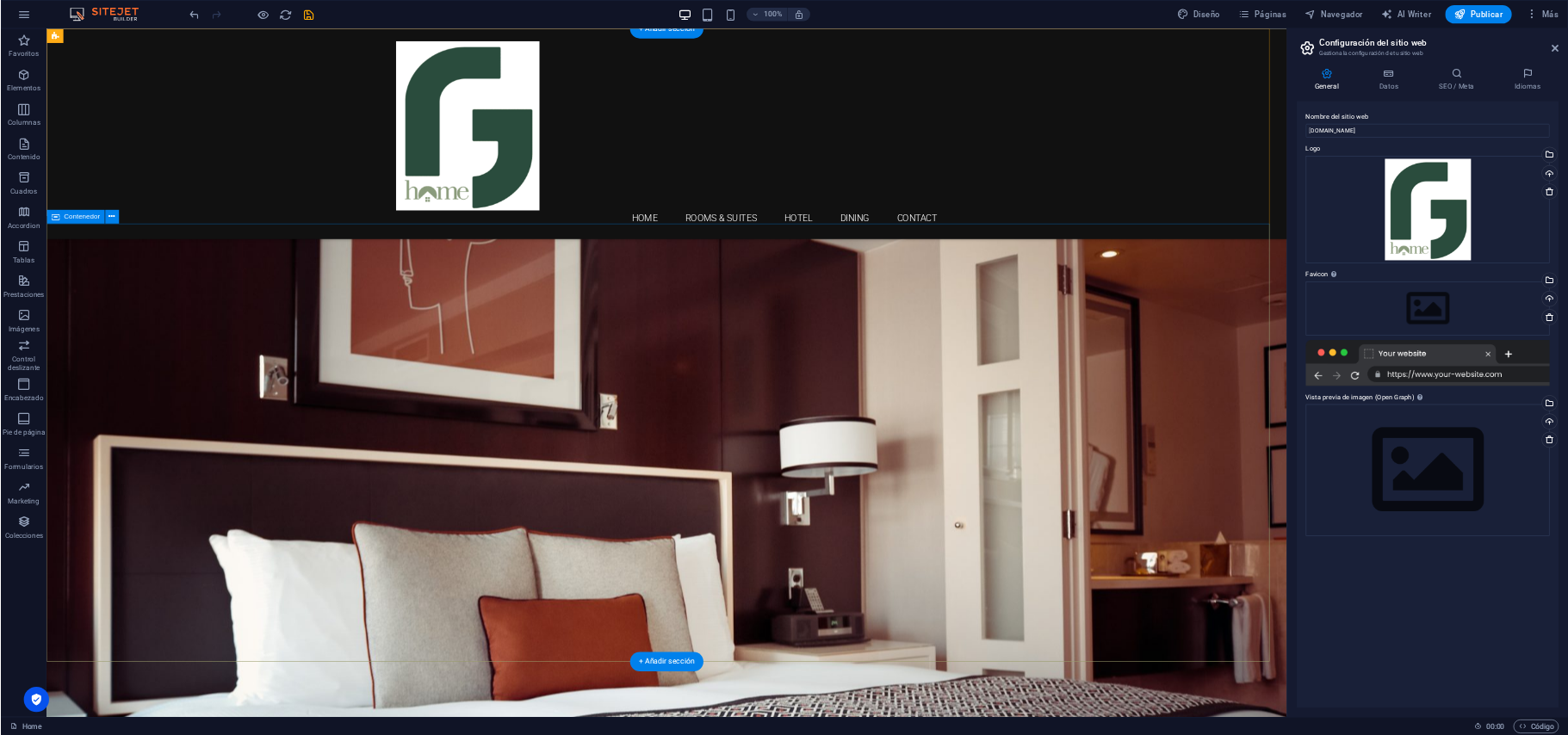 scroll, scrollTop: 0, scrollLeft: 0, axis: both 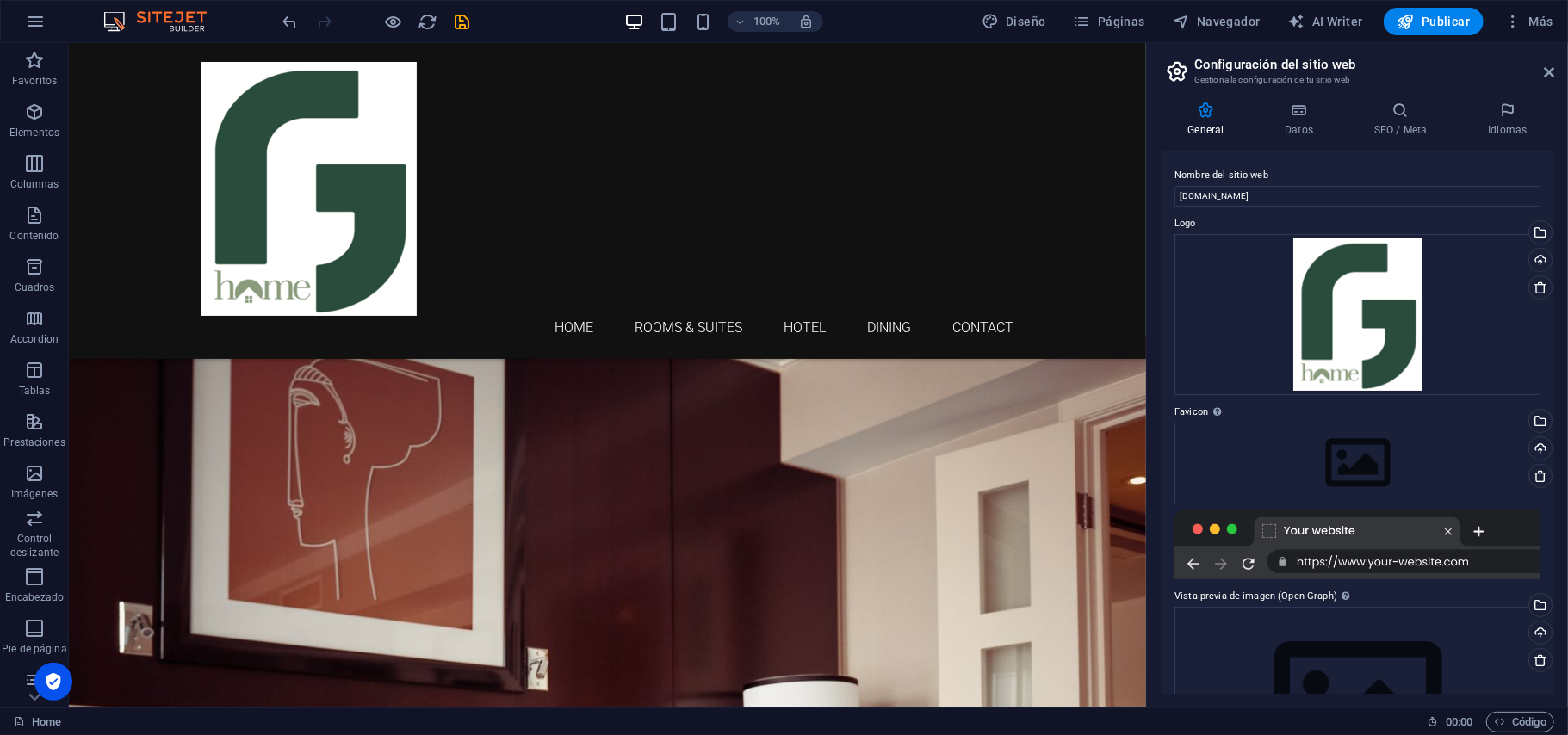 click at bounding box center [376, 22] 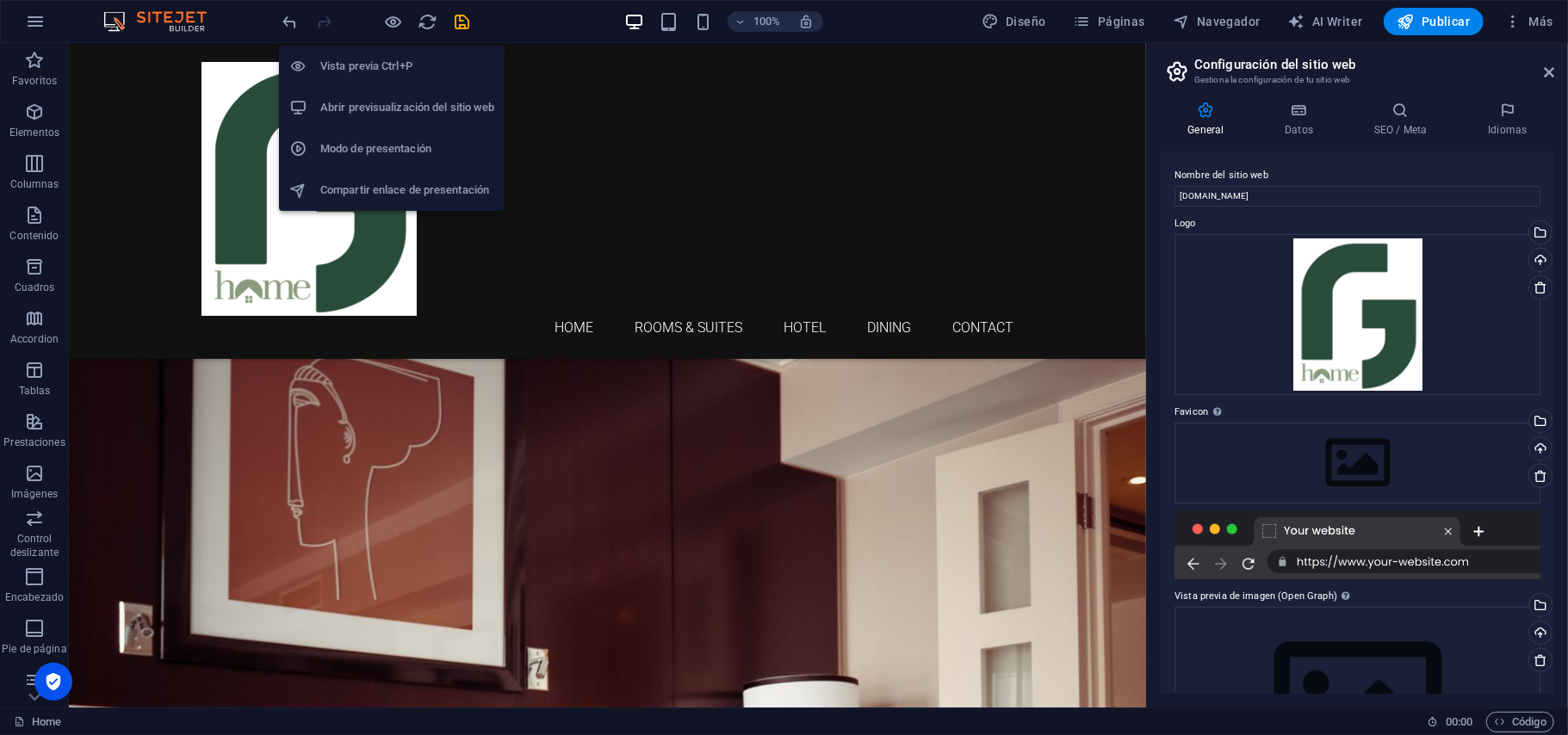 click on "Vista previa Ctrl+P" at bounding box center (392, 66) 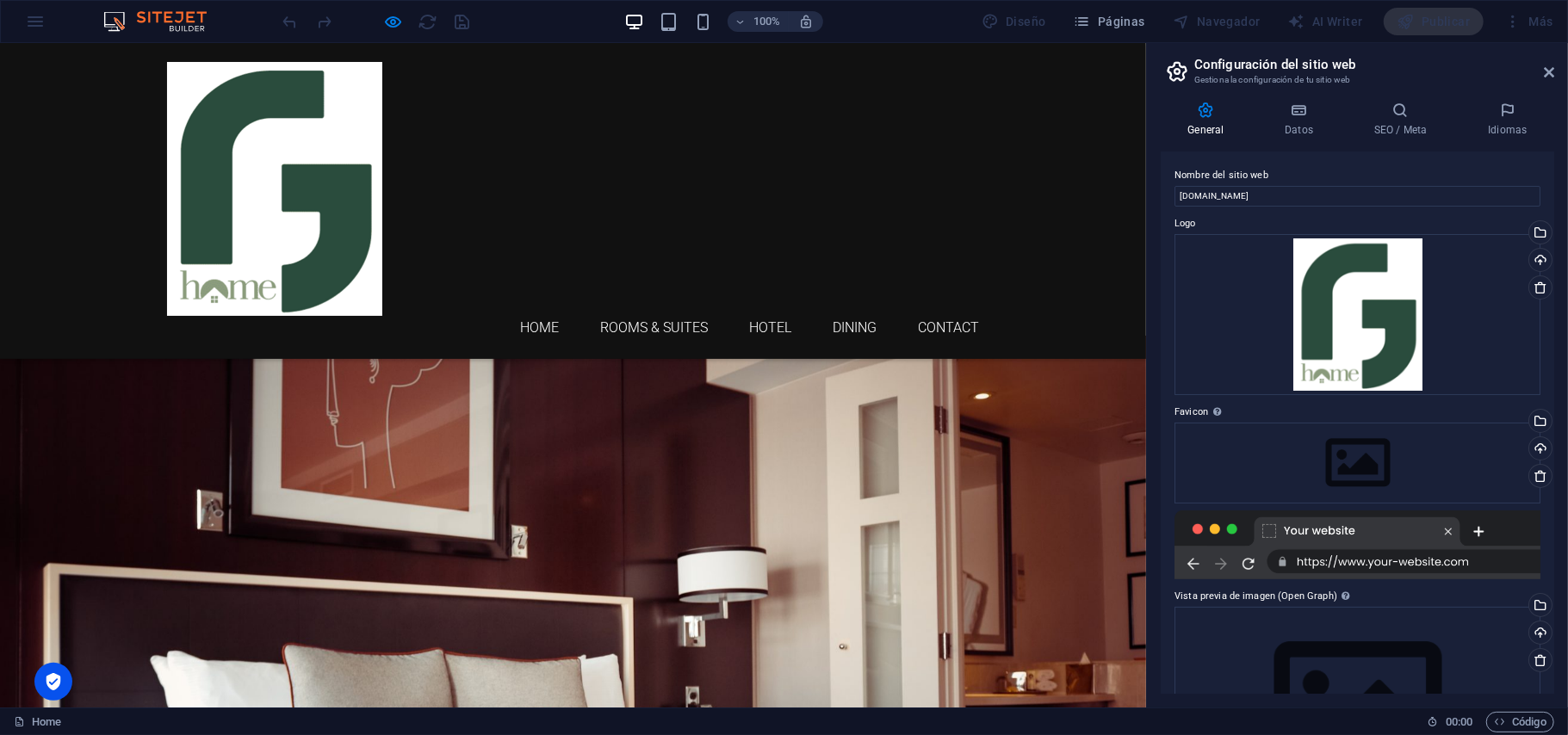 click on "Configuración del sitio web Gestiona la configuración de tu sitio web  General  Datos  SEO / Meta  Idiomas Nombre del sitio web [DOMAIN_NAME] Logo Arrastra archivos aquí, haz clic para escoger archivos o  selecciona archivos de Archivos o de nuestra galería gratuita de fotos y vídeos Selecciona archivos del administrador de archivos, de la galería de fotos o carga archivo(s) Cargar Favicon Define aquí el favicon de tu sitio web. Un favicon es un pequeño icono que se muestra en la pestaña del navegador al lado del título de tu sitio web. Este ayuda a los visitantes a identificar tu sitio web. Arrastra archivos aquí, haz clic para escoger archivos o  selecciona archivos de Archivos o de nuestra galería gratuita de fotos y vídeos Selecciona archivos del administrador de archivos, de la galería de fotos o carga archivo(s) Cargar Vista previa de imagen (Open Graph) Esta imagen se mostrará cuando el sitio web se comparta en redes sociales Arrastra archivos aquí, haz clic para escoger archivos o" at bounding box center (1357, 375) 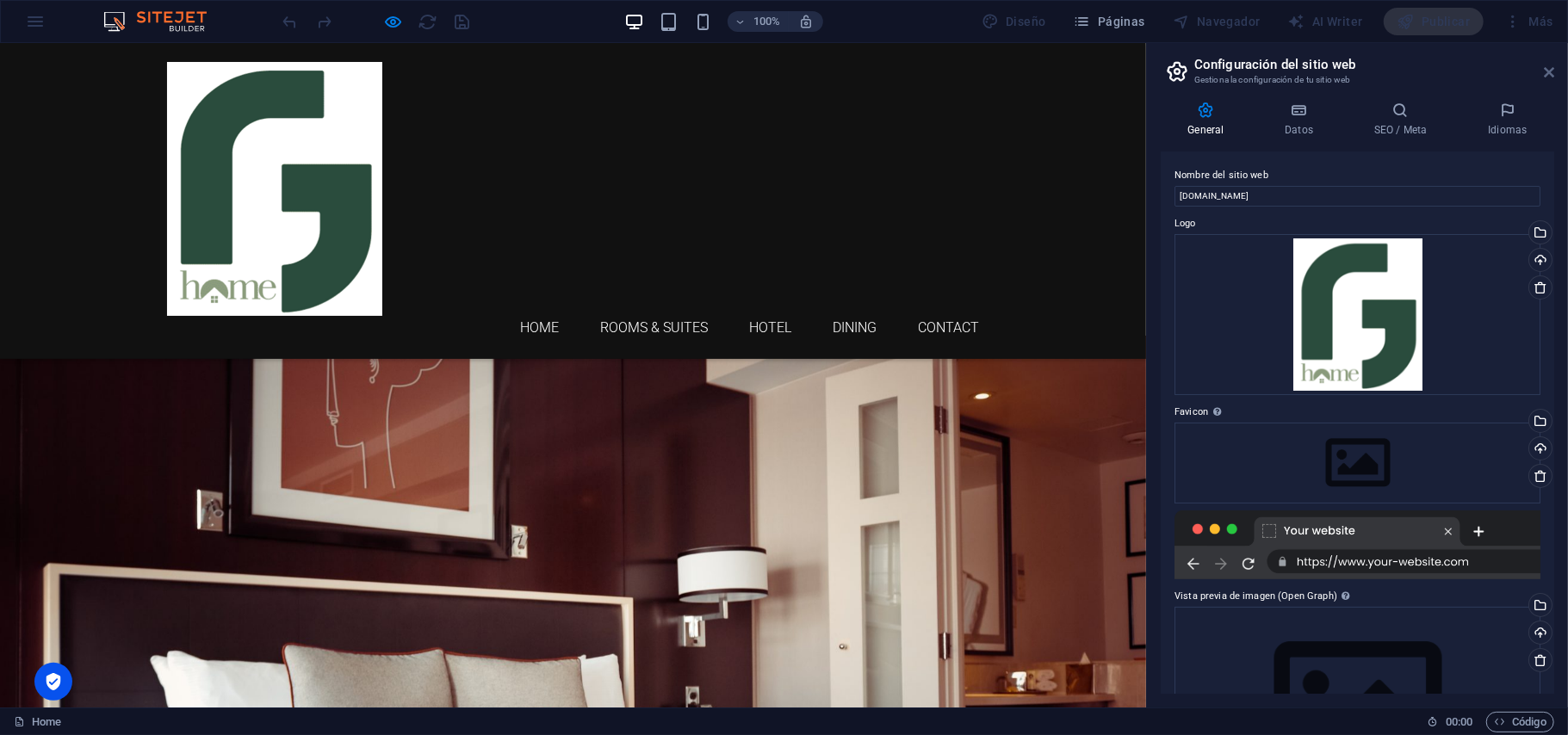 click at bounding box center [1549, 72] 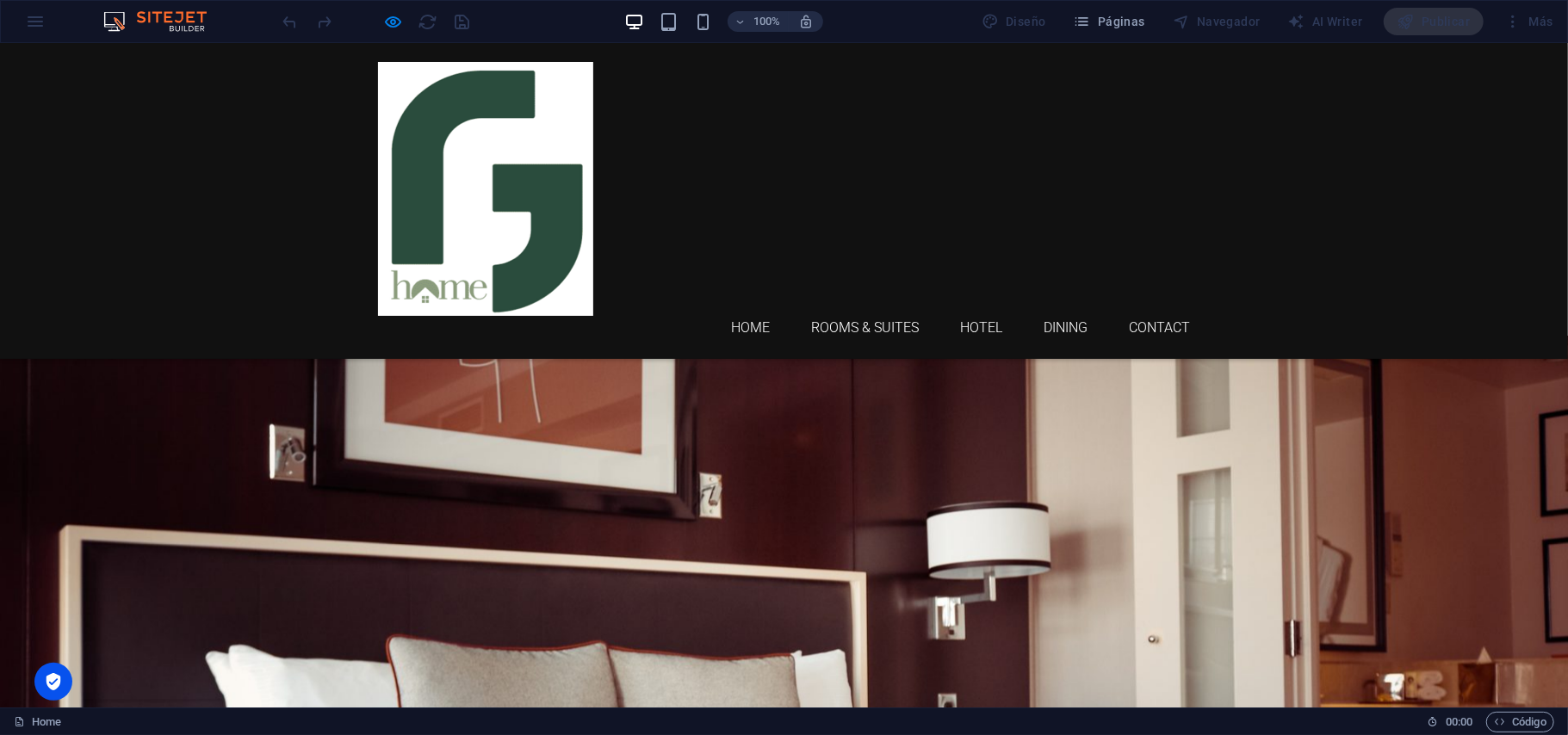 click on "Home" at bounding box center (751, 327) 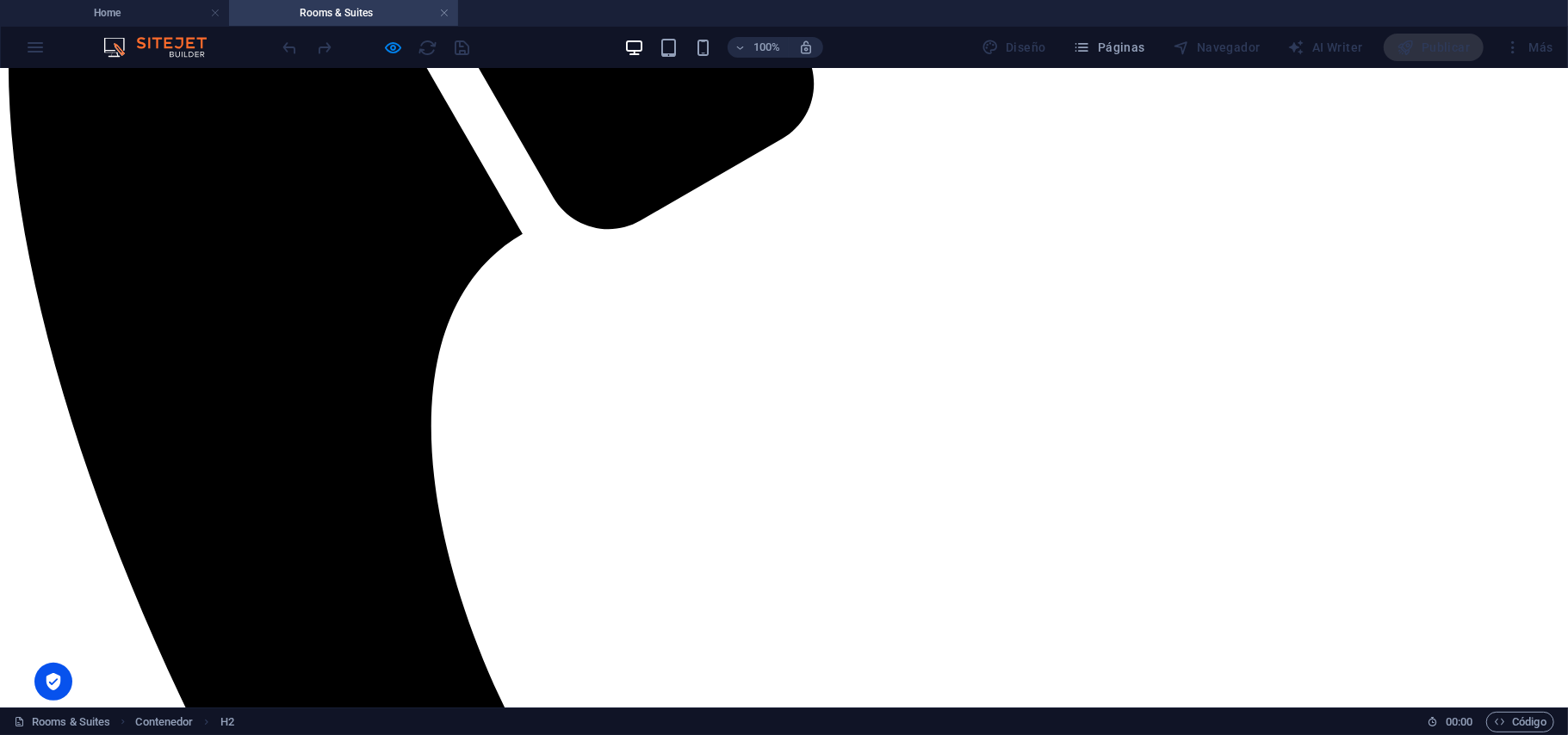 scroll, scrollTop: 573, scrollLeft: 0, axis: vertical 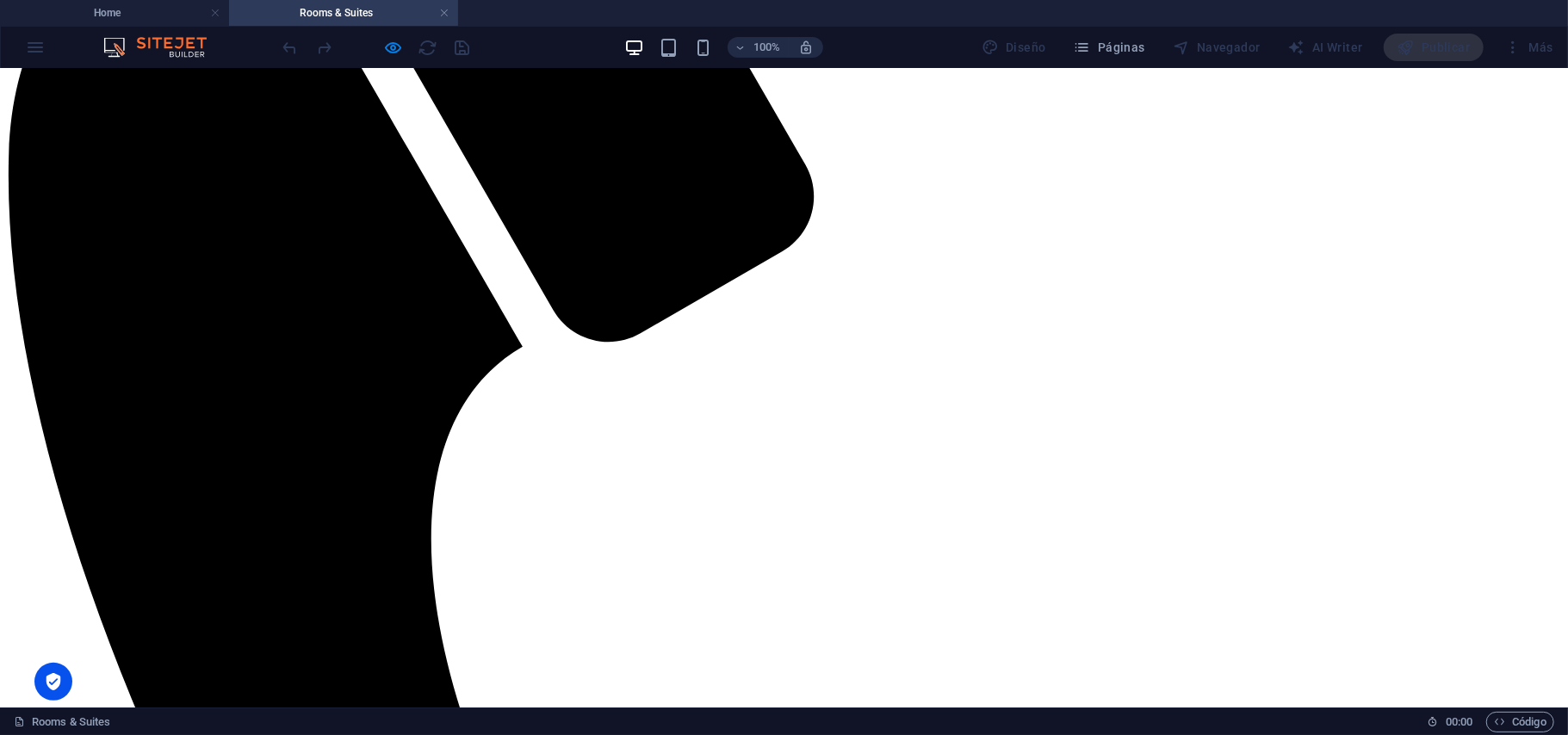 click on "Book now from 70 $" at bounding box center [784, 3493] 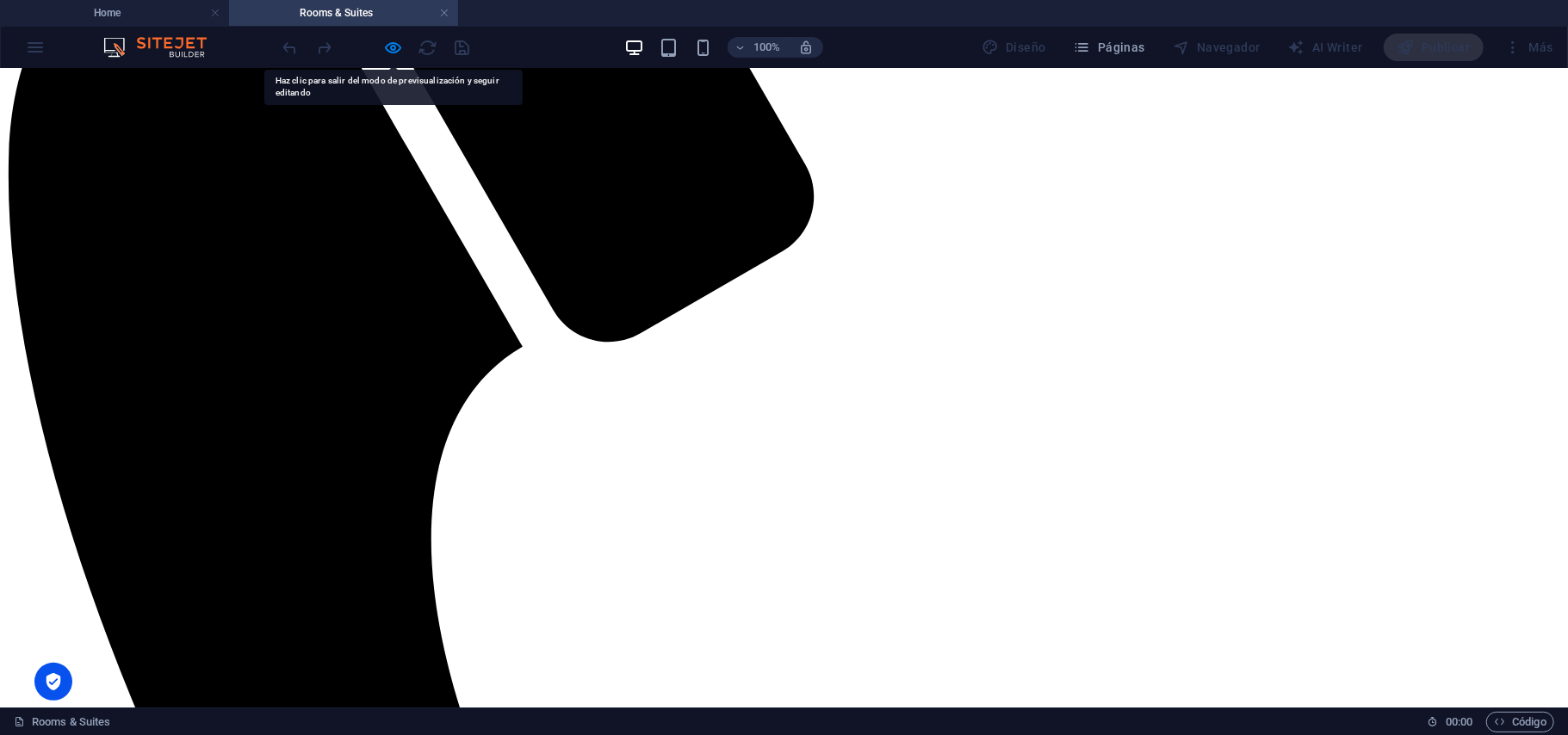 click on "Book now from 90 $" at bounding box center [784, 4614] 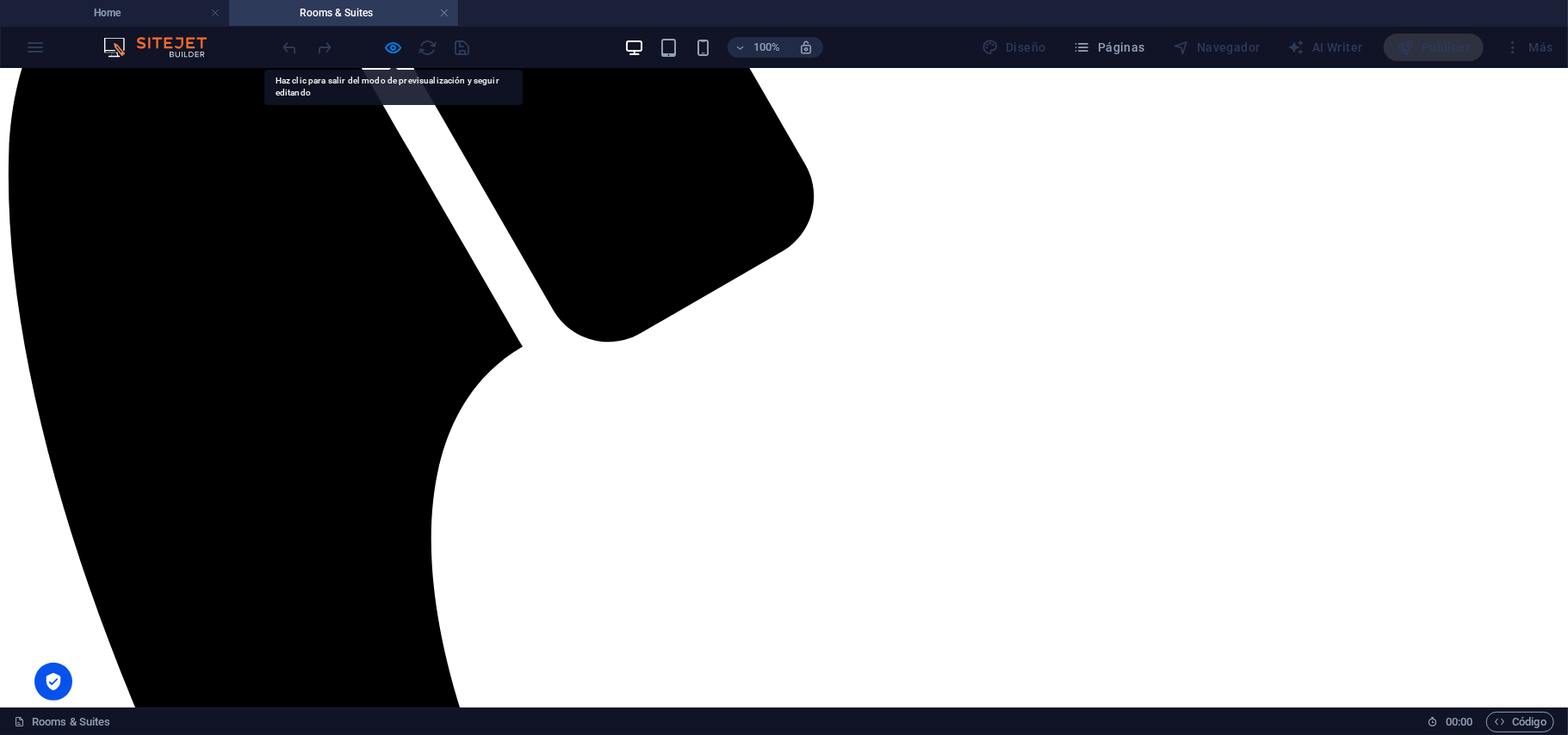 click on "Book now from 70 $" at bounding box center [784, 3493] 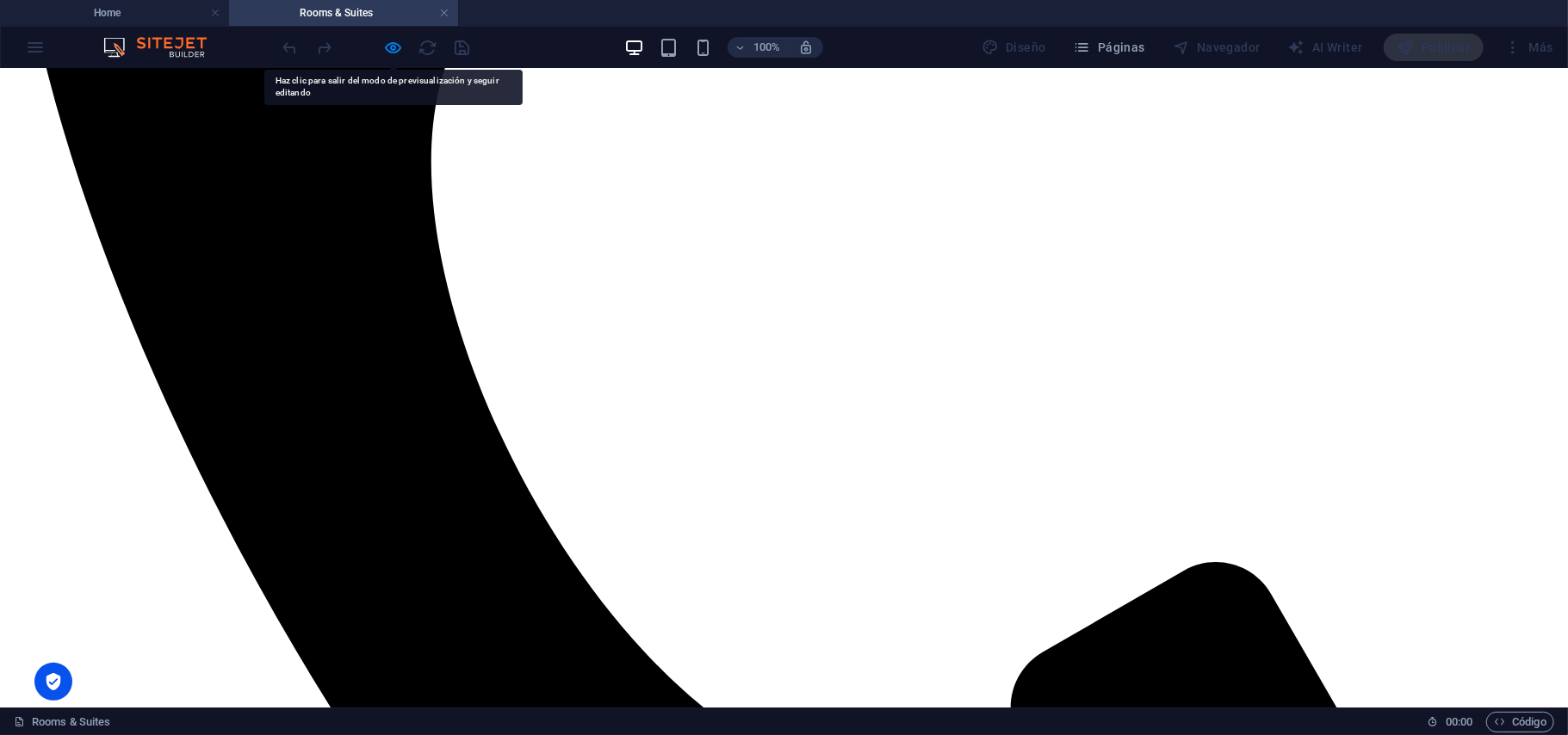 scroll, scrollTop: 1033, scrollLeft: 0, axis: vertical 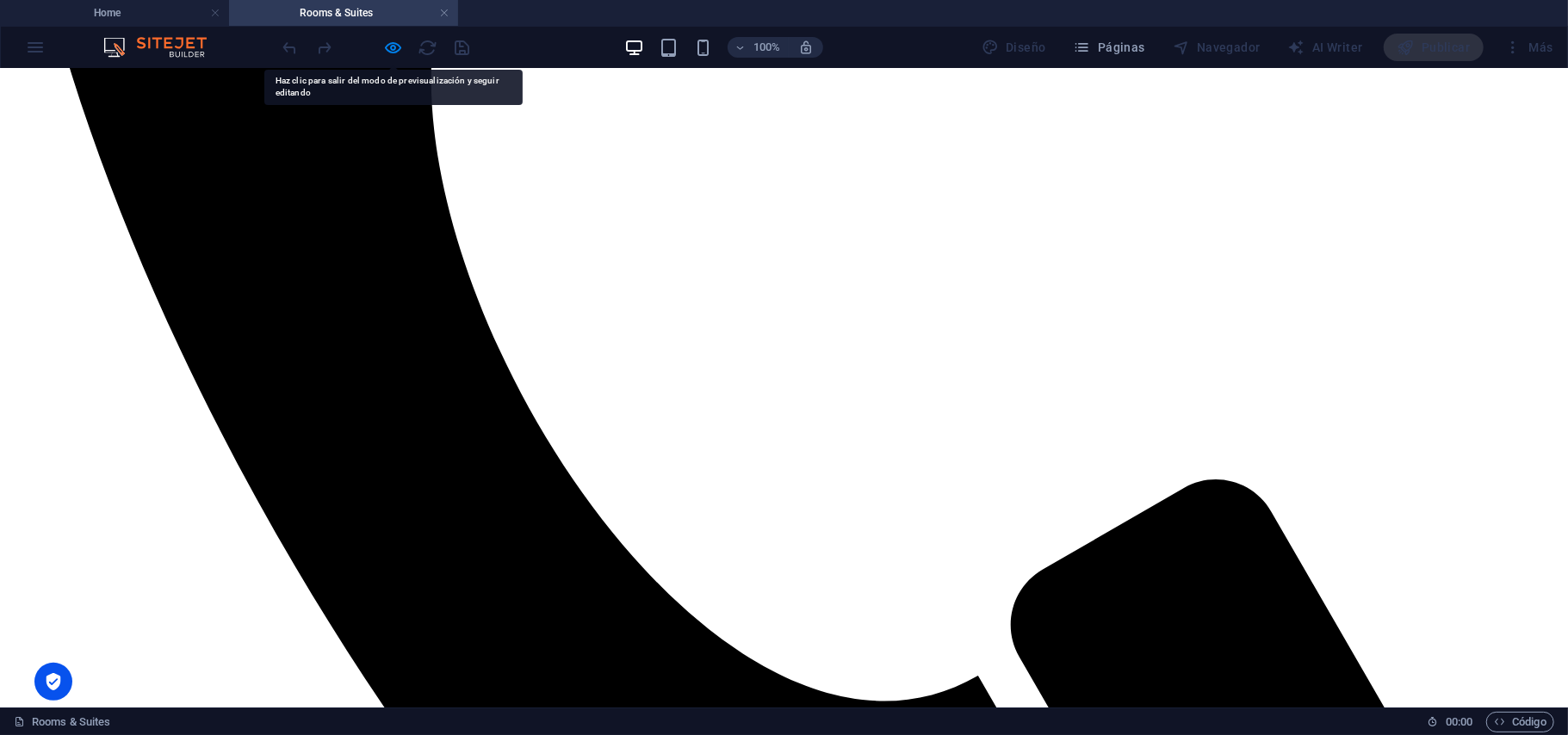 click on "Book now from 110 $" at bounding box center [784, 5274] 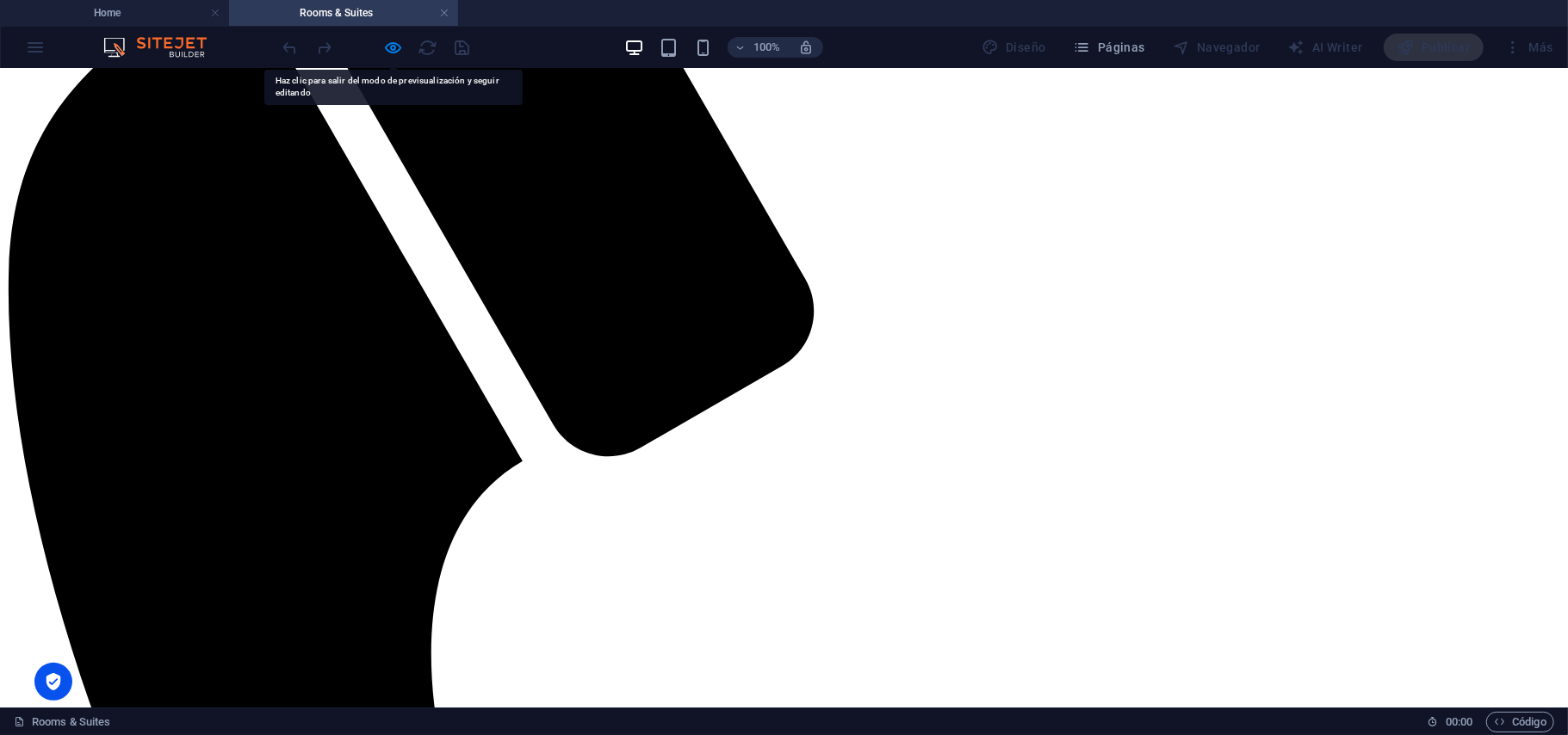 scroll, scrollTop: 0, scrollLeft: 0, axis: both 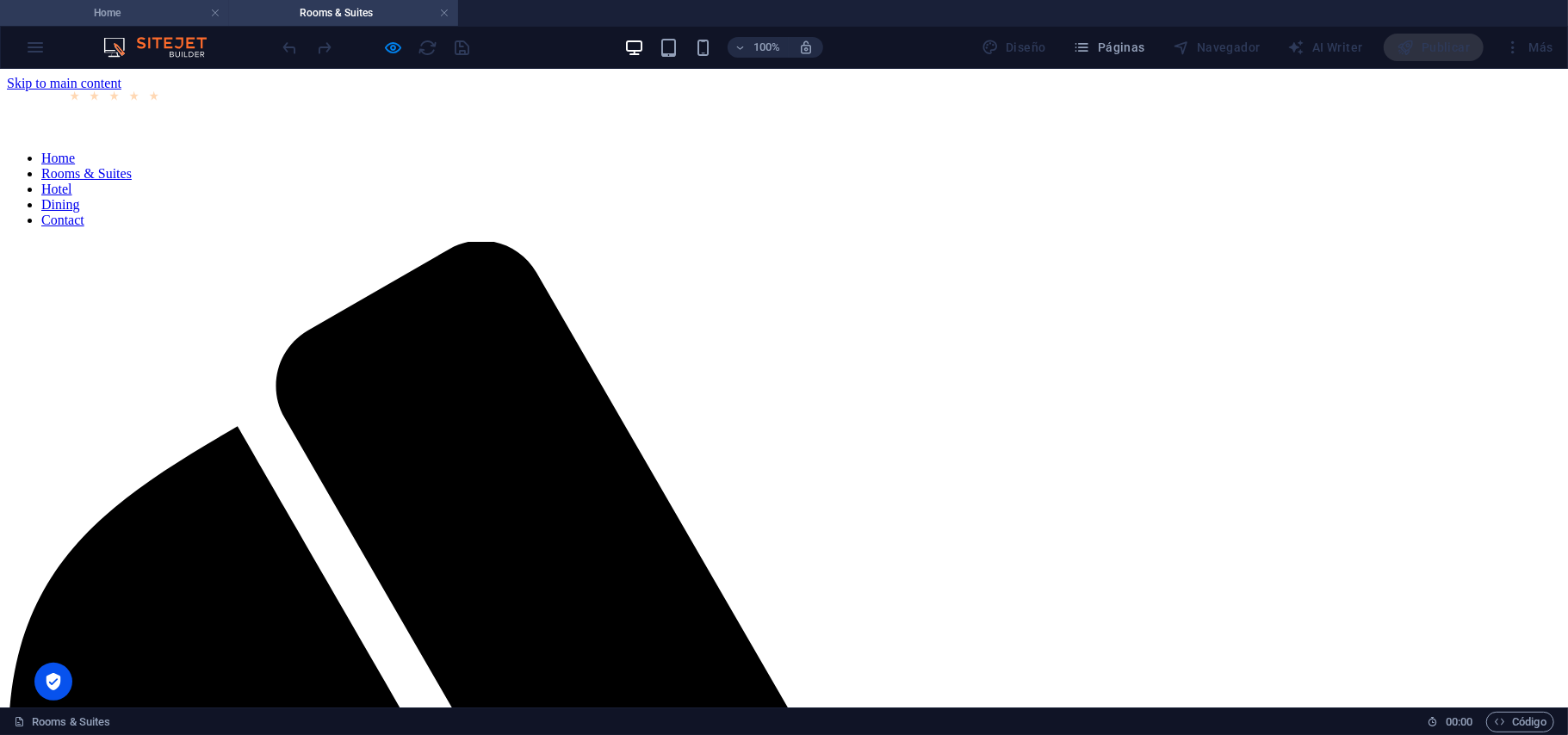 click on "Home" at bounding box center (115, 13) 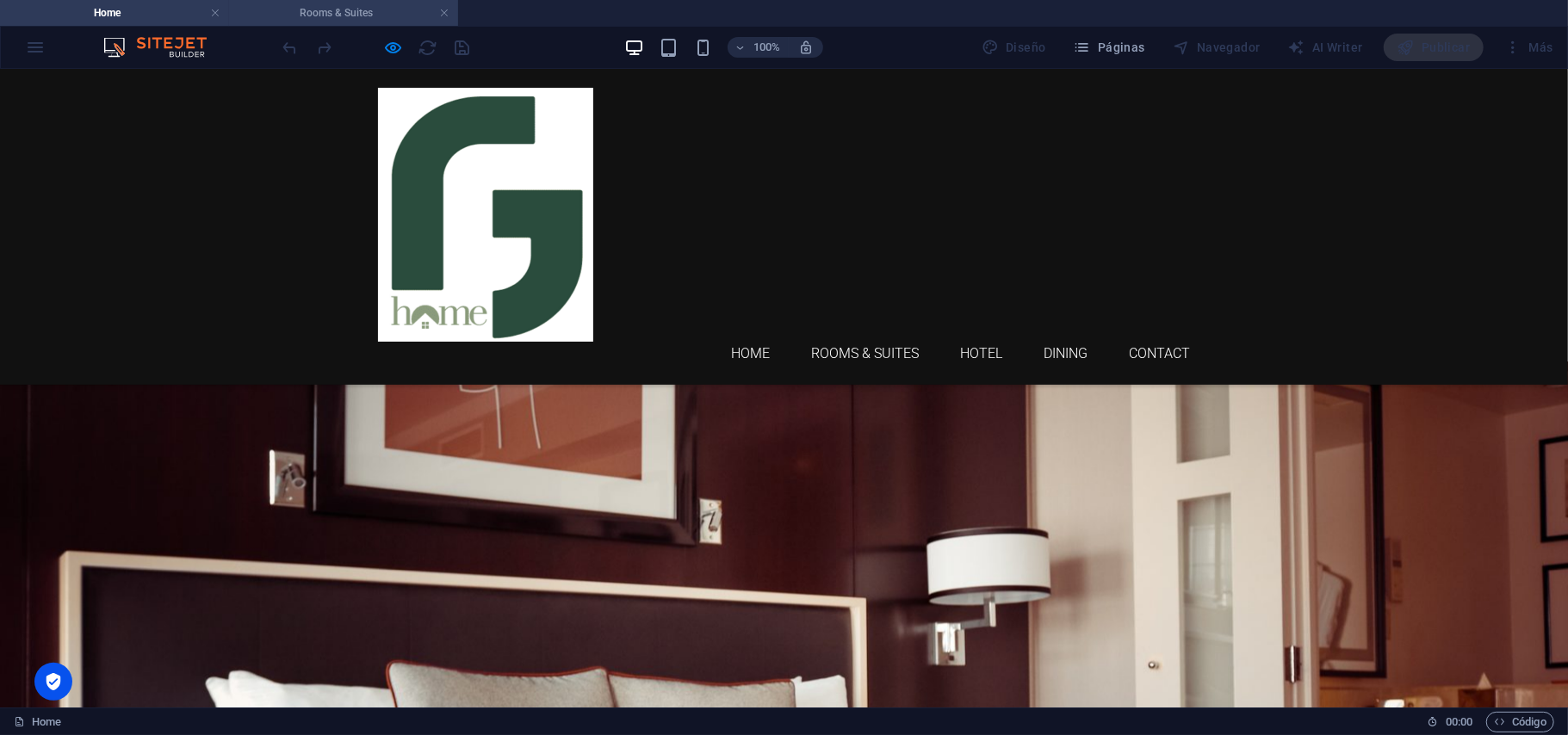 click on "Rooms & Suites" at bounding box center (344, 13) 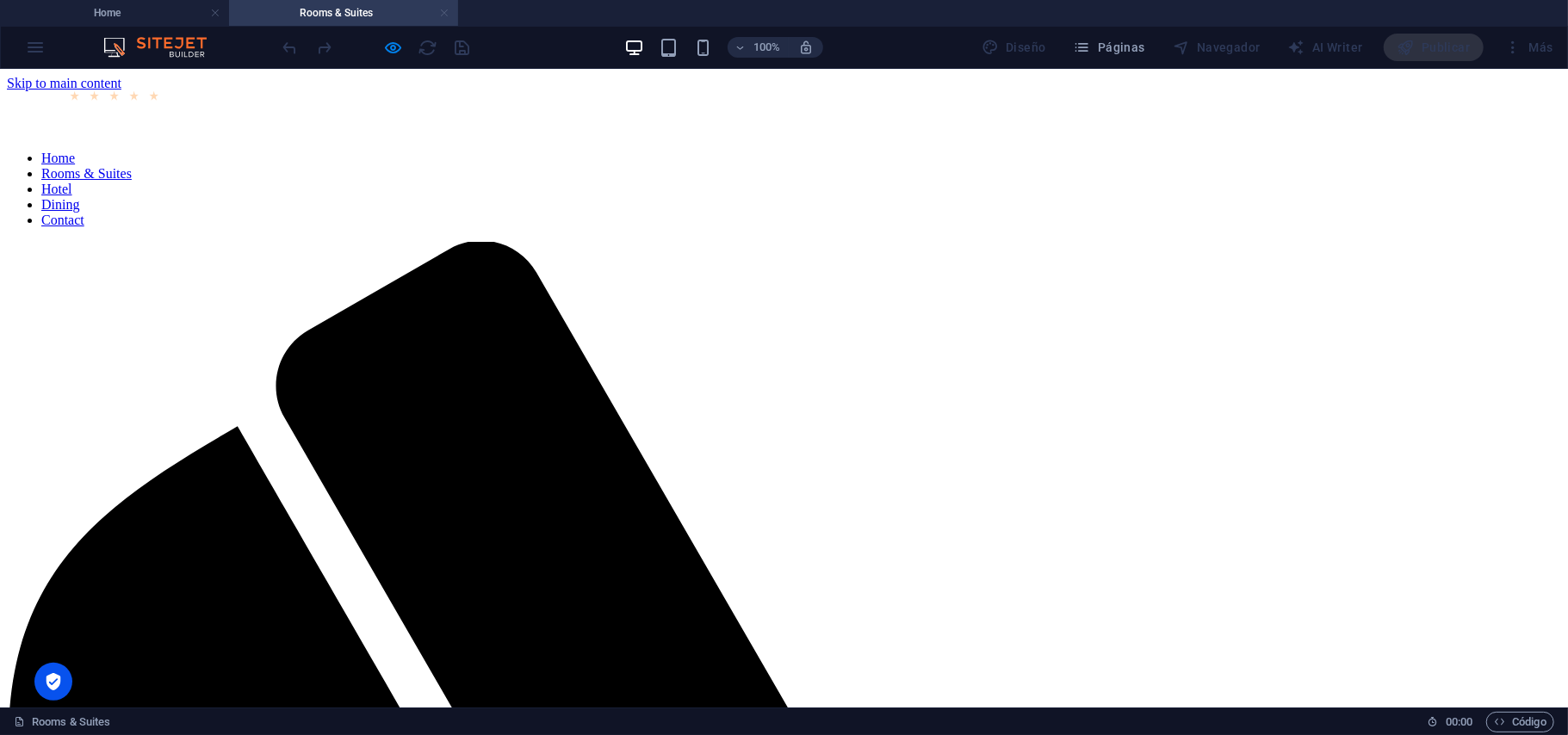 click at bounding box center [444, 13] 